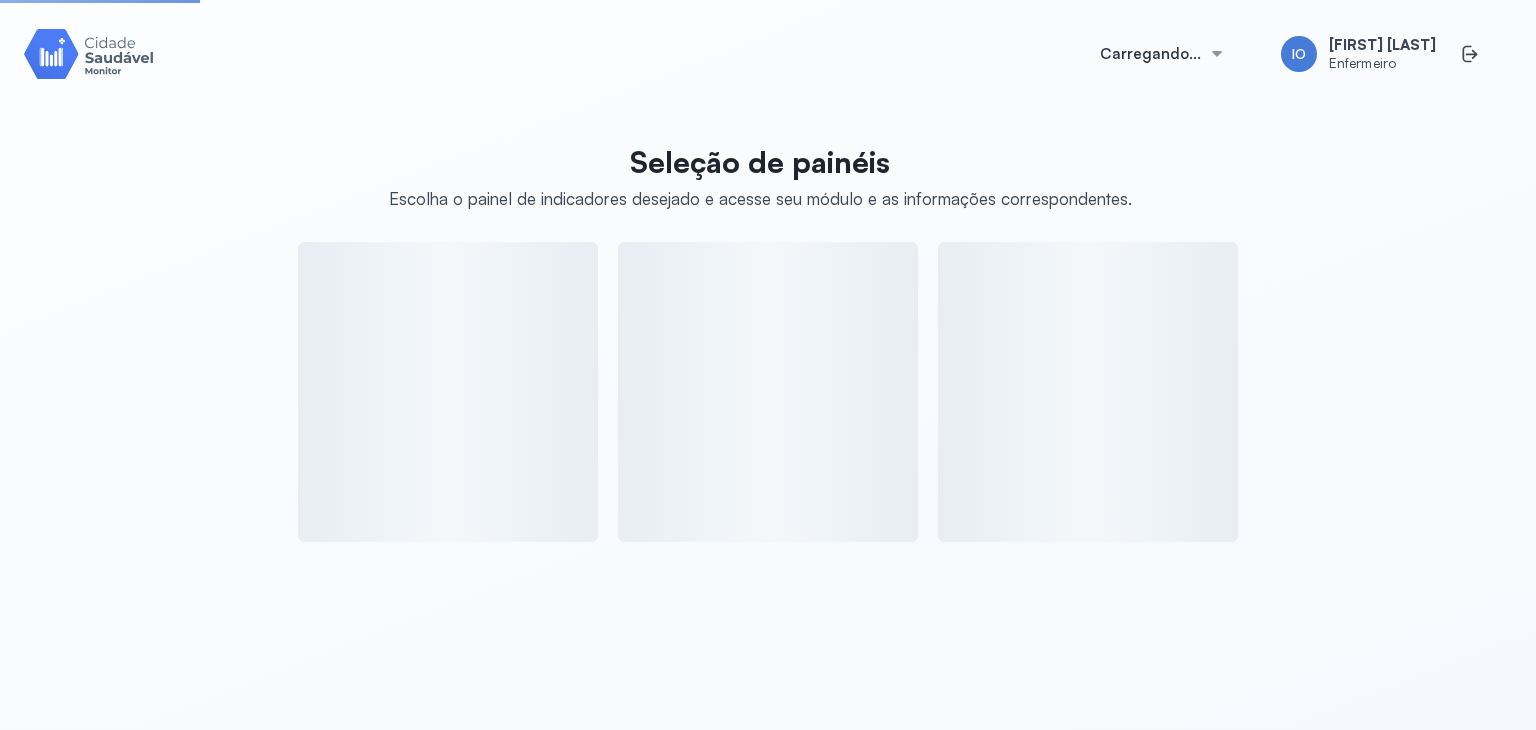 scroll, scrollTop: 0, scrollLeft: 0, axis: both 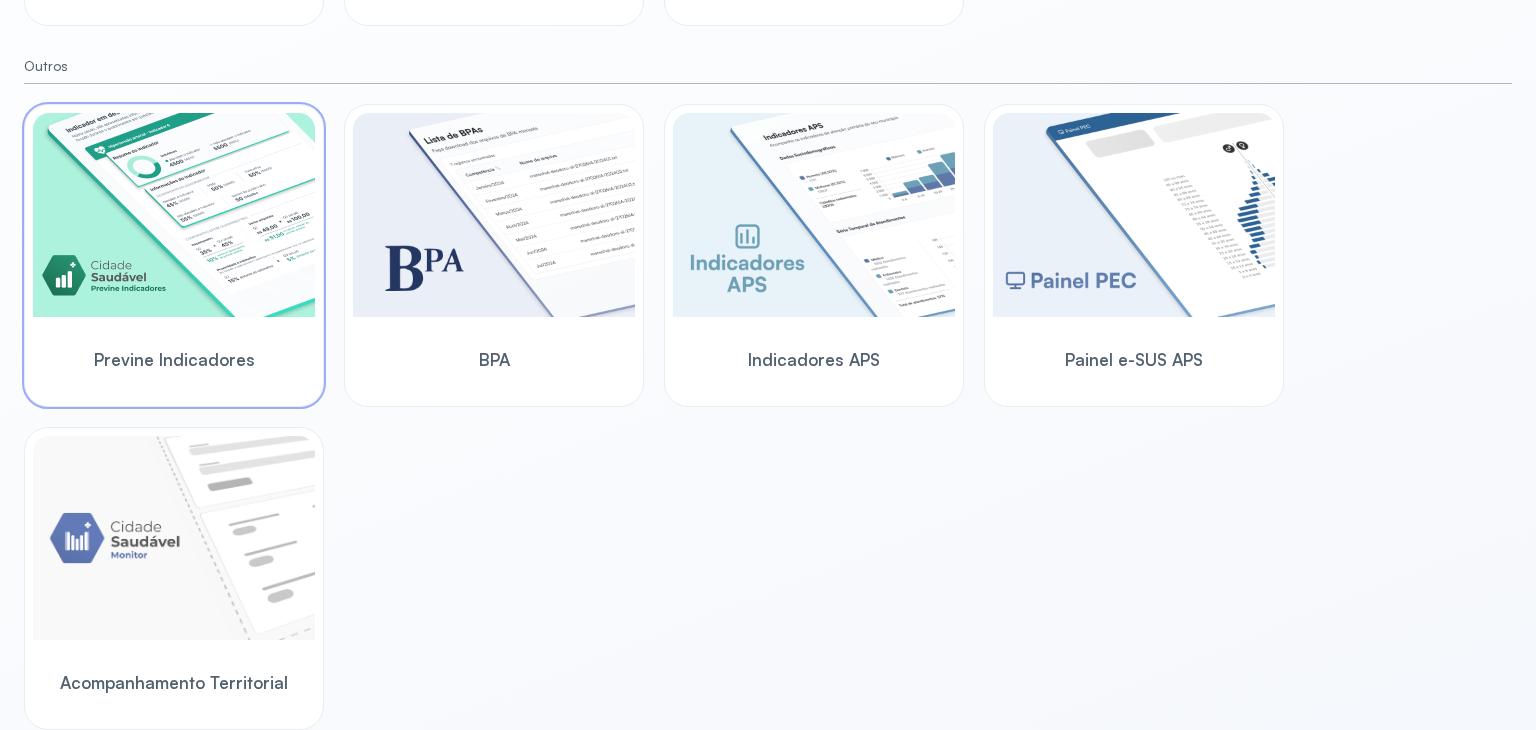click at bounding box center (174, 215) 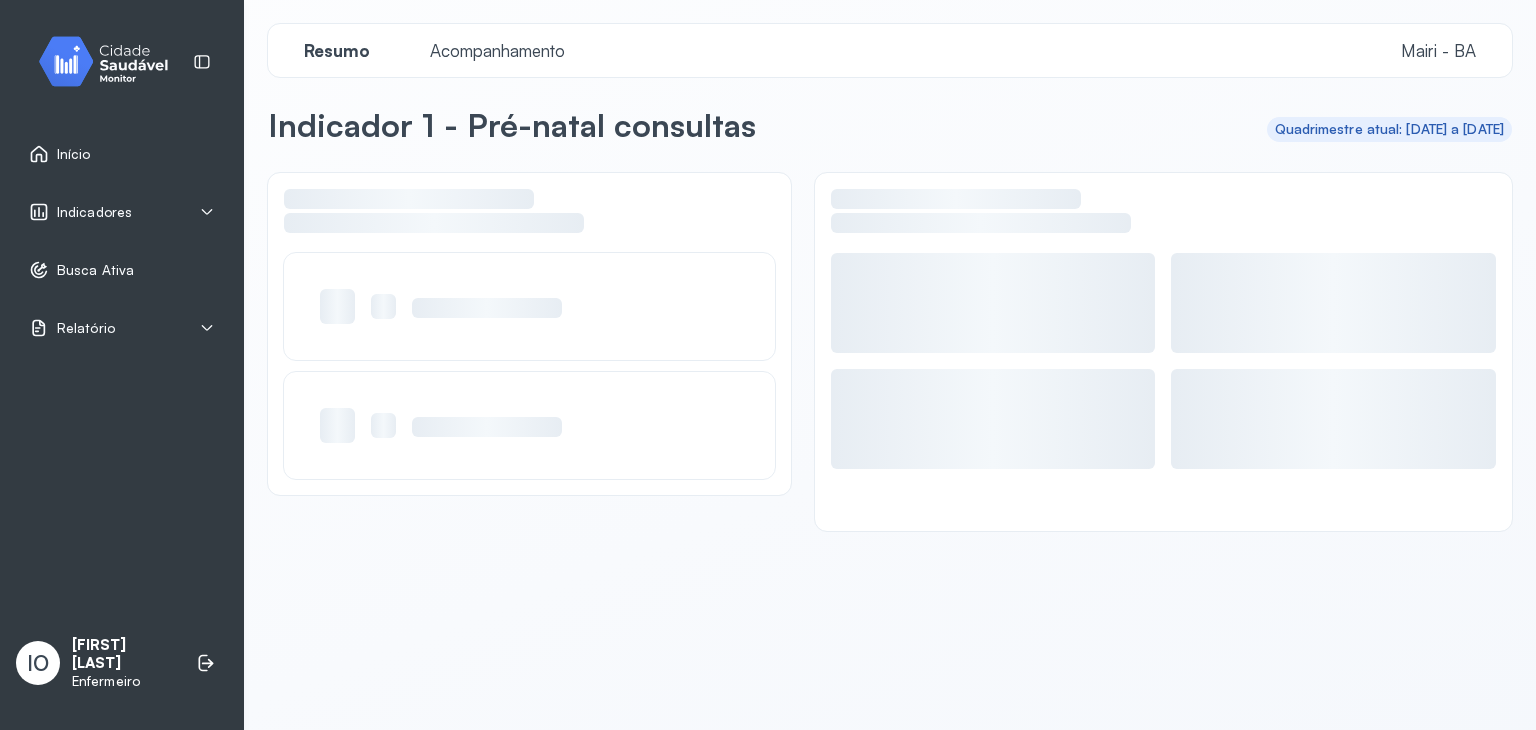 scroll, scrollTop: 0, scrollLeft: 0, axis: both 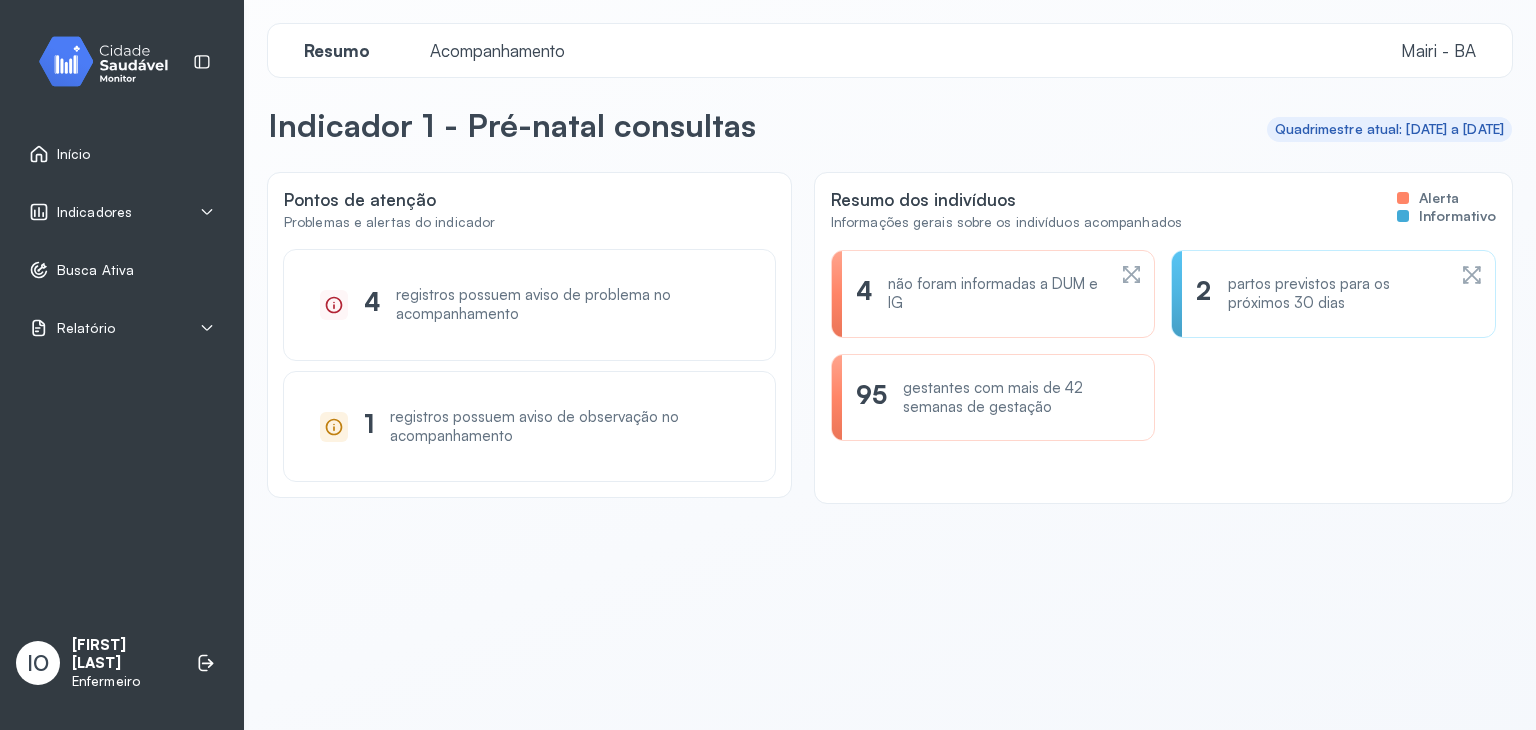 click on "não foram informadas a DUM e IG" at bounding box center (996, 294) 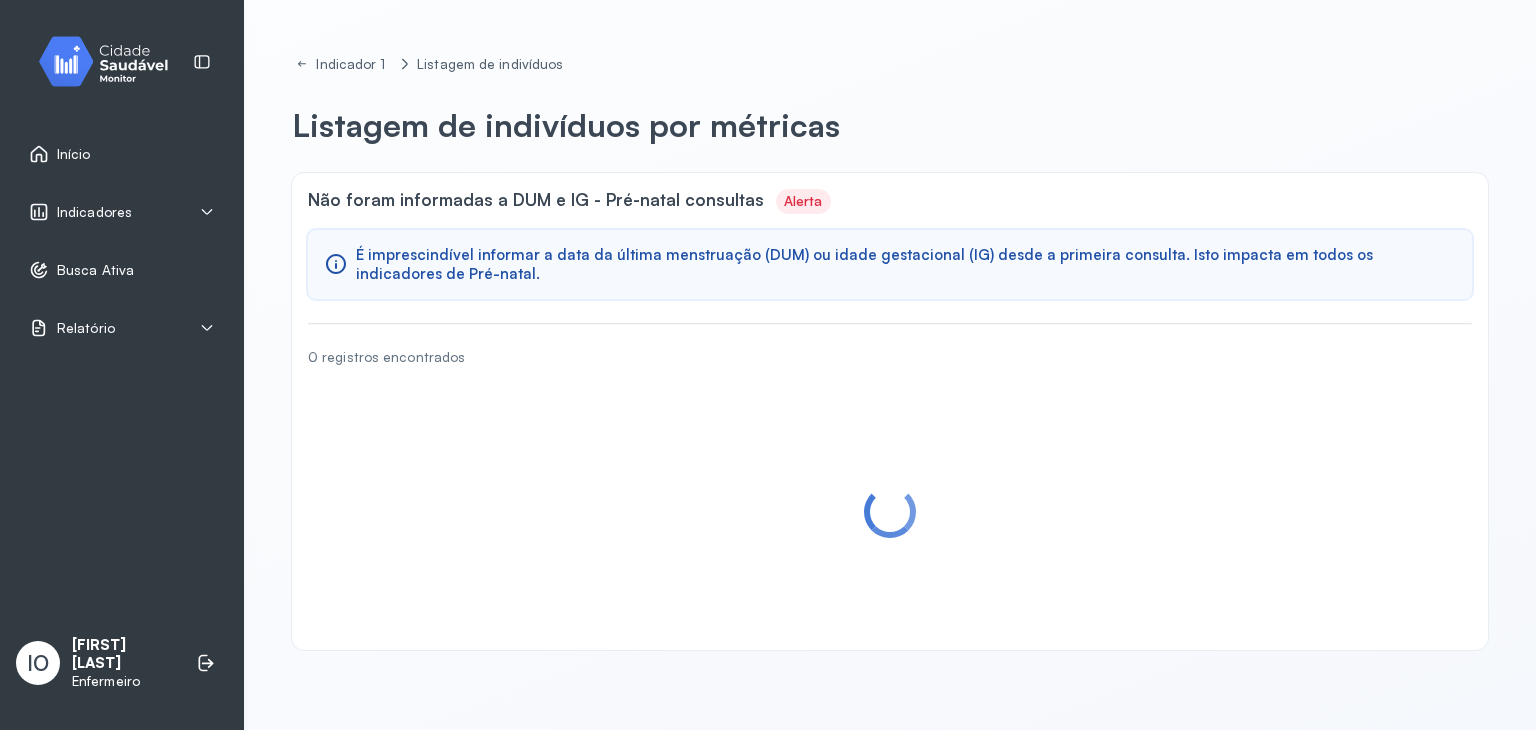 click on "É imprescindível informar a data da última menstruação (DUM) ou idade gestacional (IG) desde a primeira consulta. Isto impacta em todos os indicadores de Pré-natal." at bounding box center (906, 265) 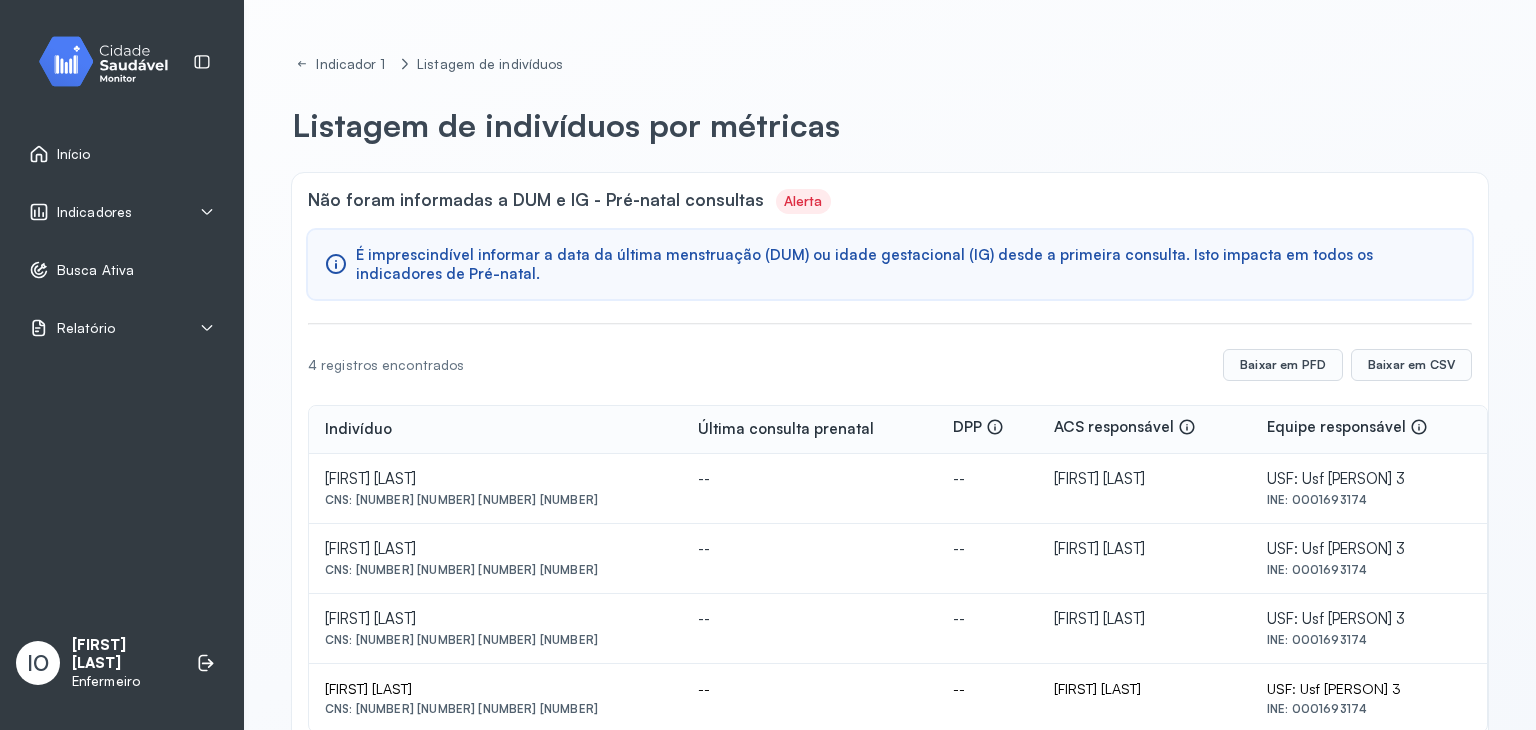scroll, scrollTop: 53, scrollLeft: 0, axis: vertical 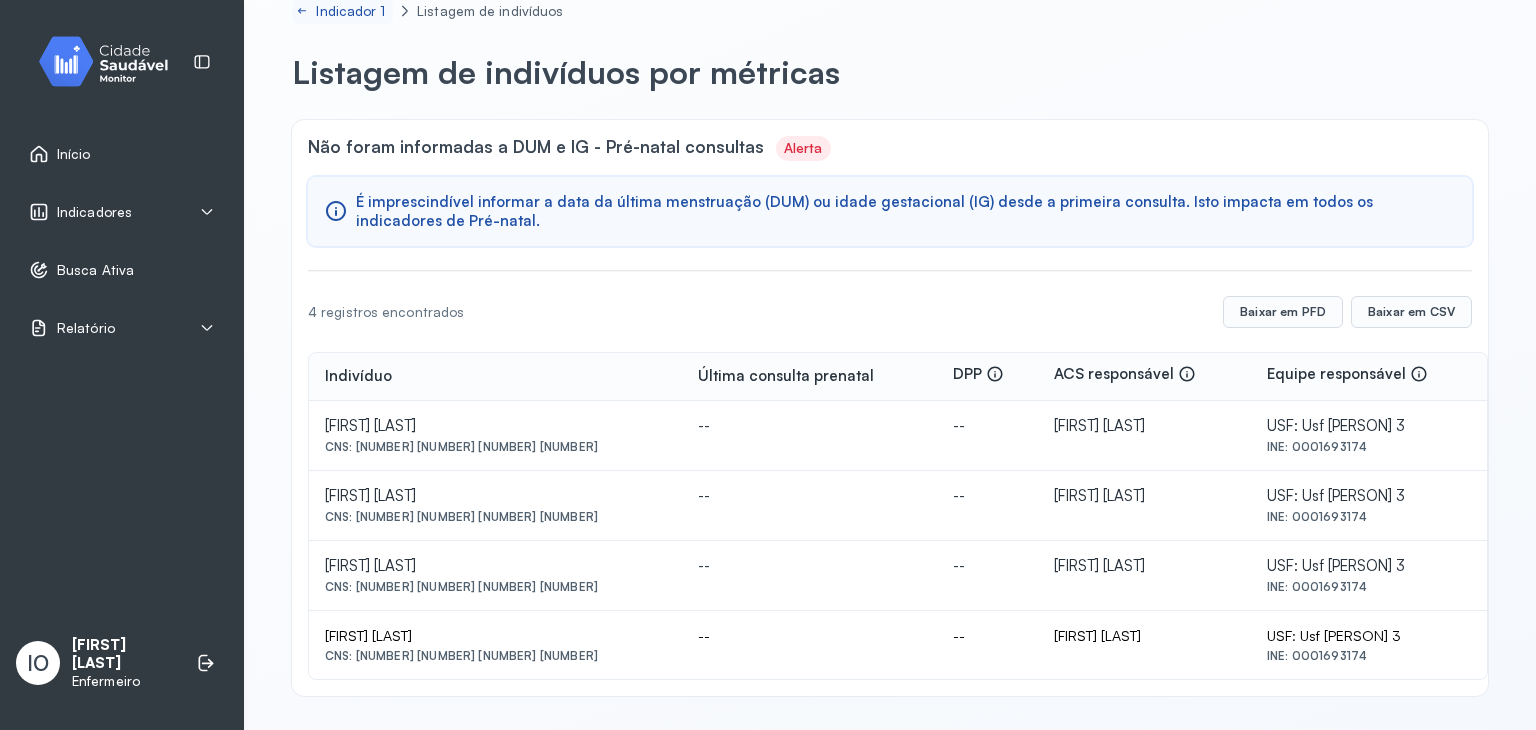 click 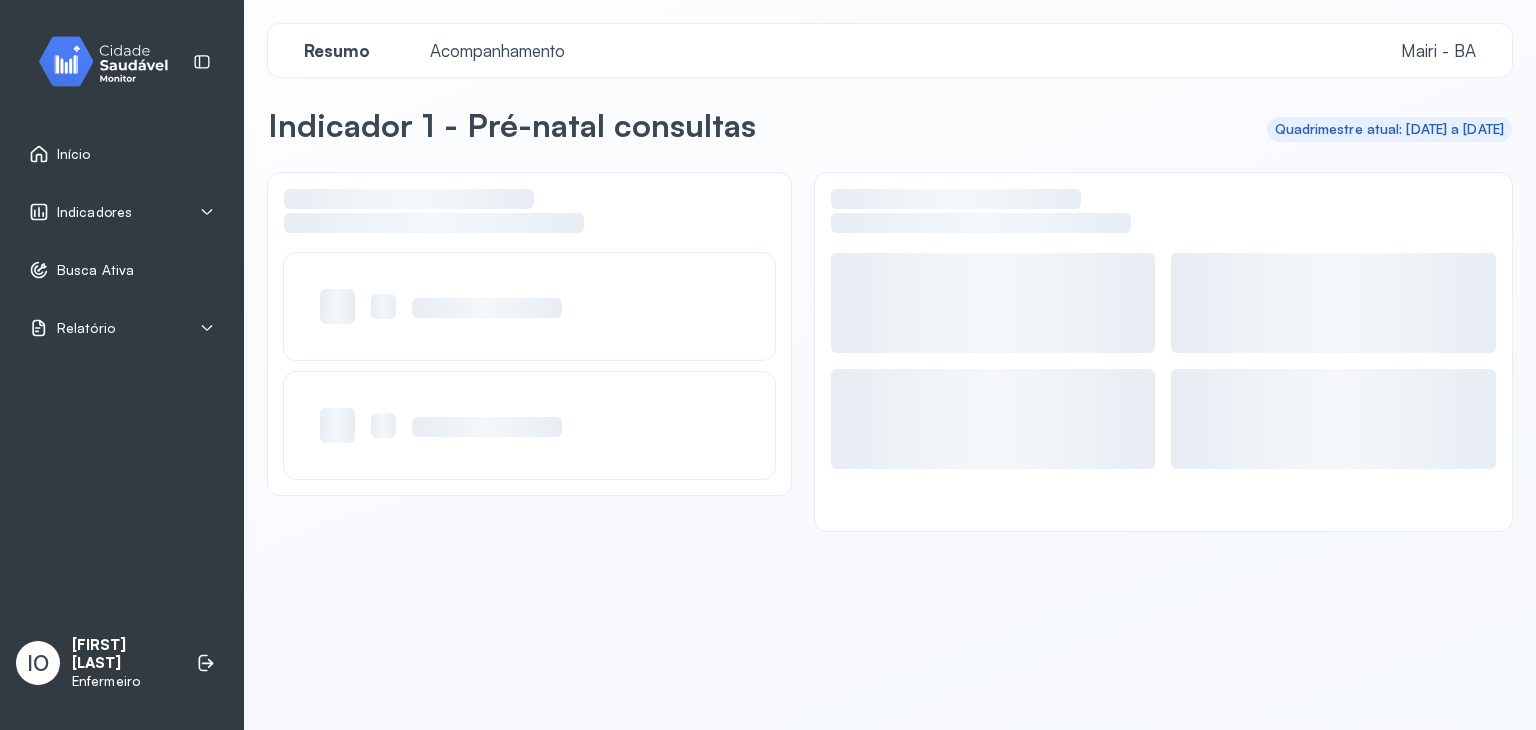 scroll, scrollTop: 0, scrollLeft: 0, axis: both 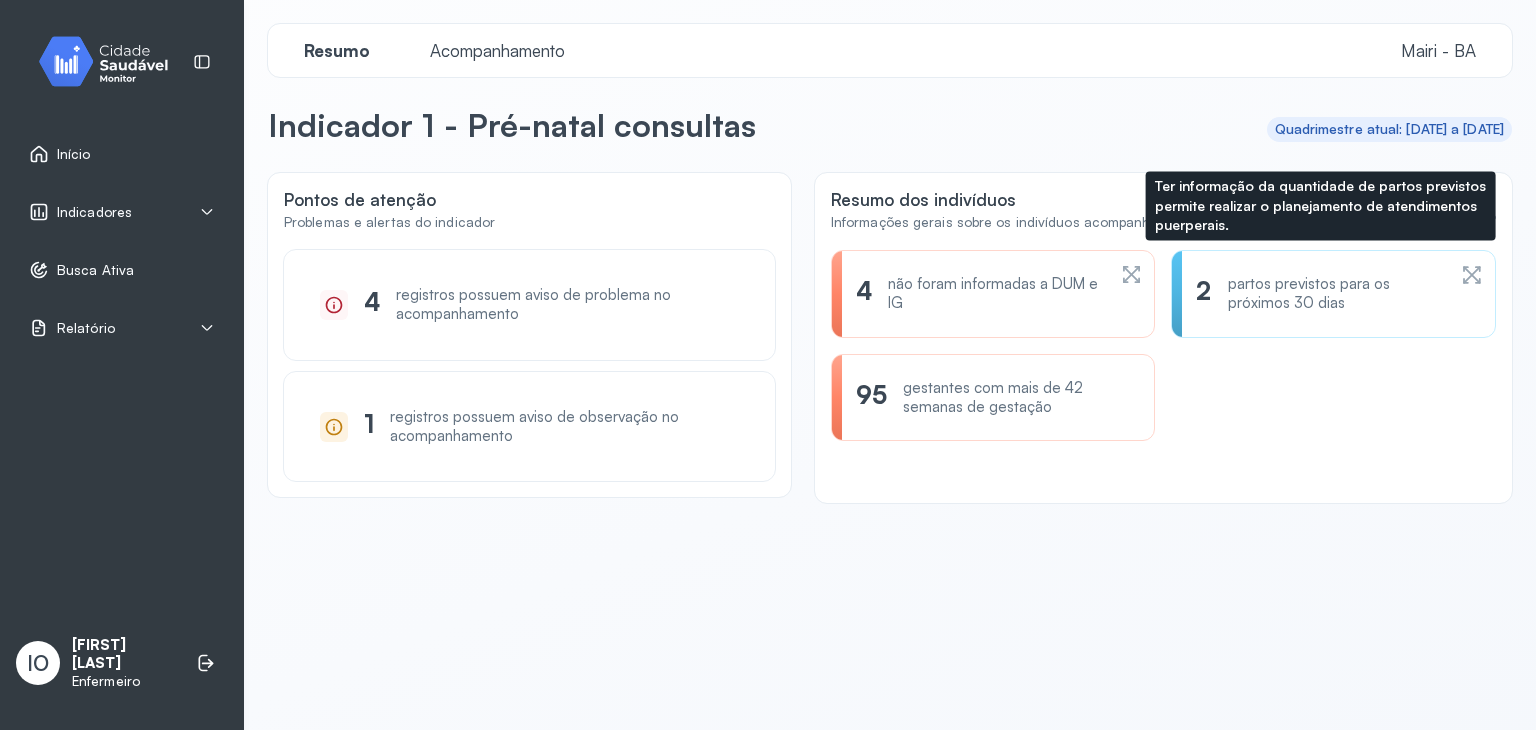 click on "partos previstos para os próximos 30 dias" at bounding box center (1337, 294) 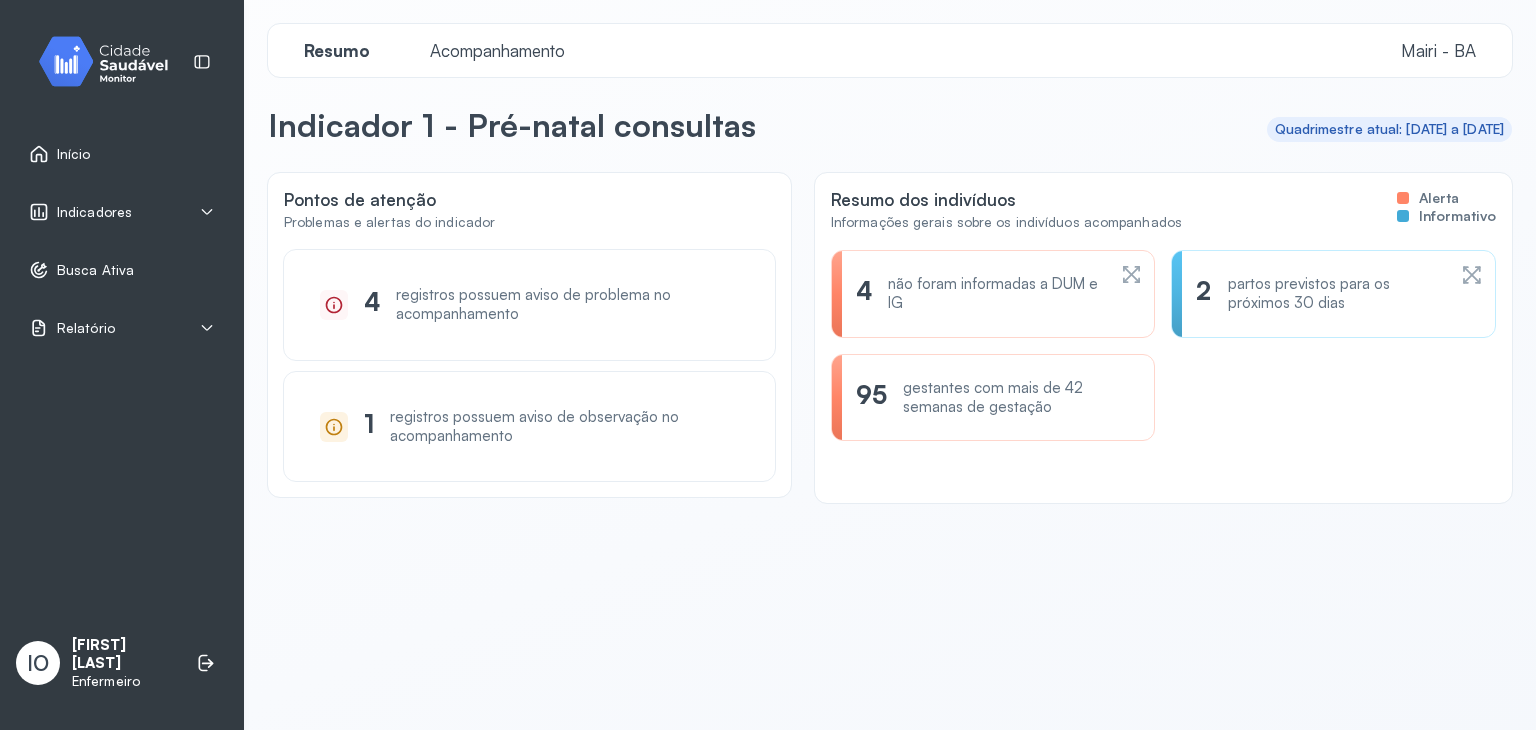 click on "gestantes com mais de 42 semanas de gestação" at bounding box center [1016, 398] 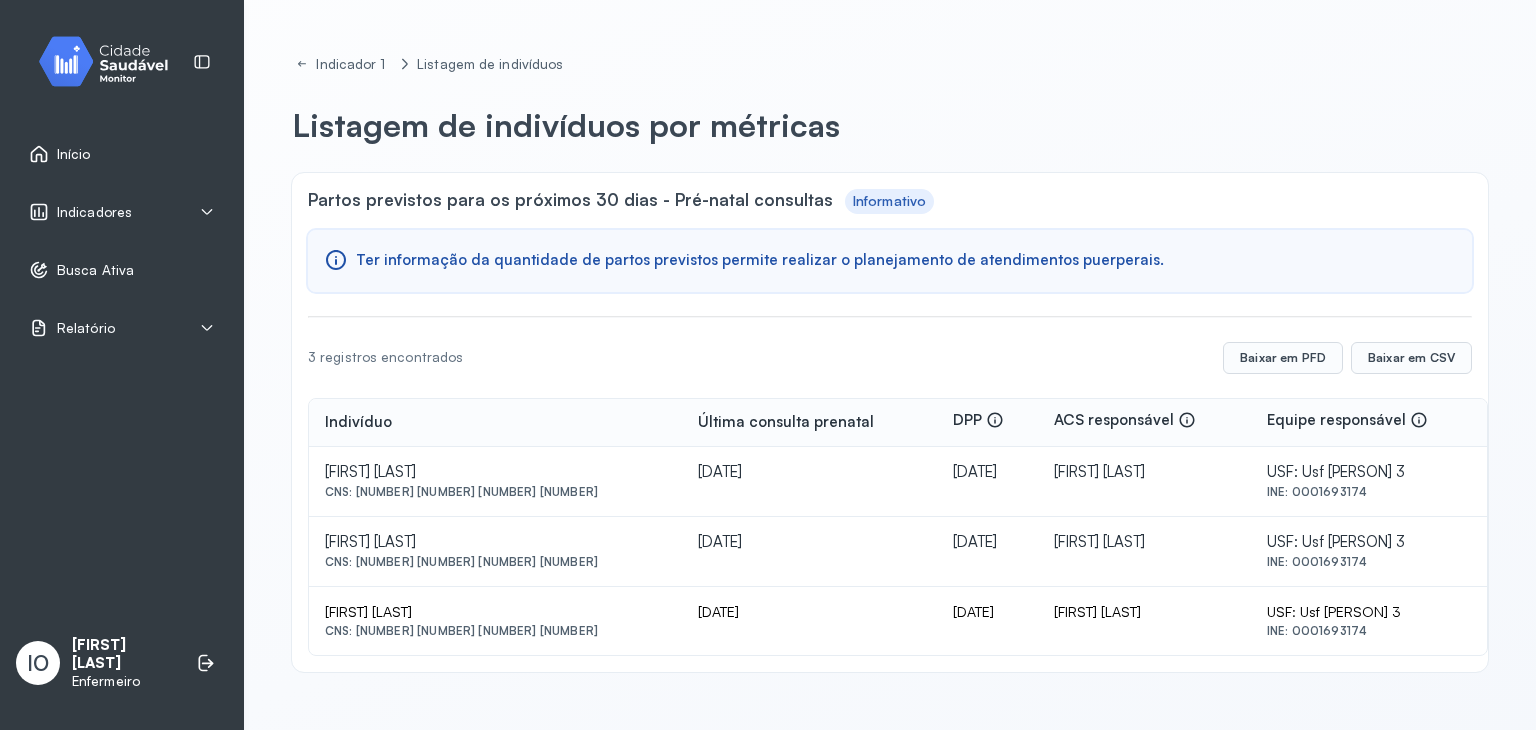 click on "Início" at bounding box center (74, 154) 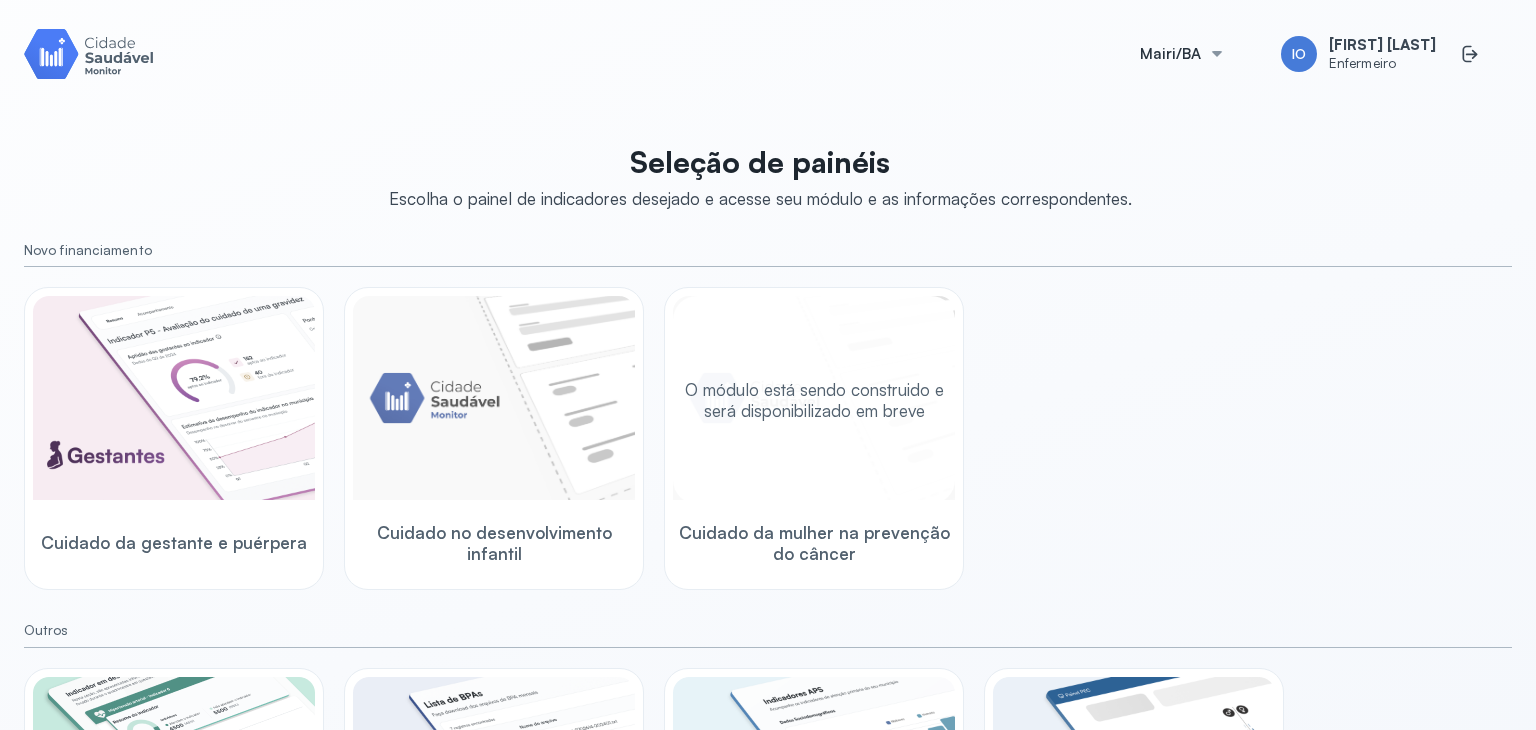 scroll, scrollTop: 100, scrollLeft: 0, axis: vertical 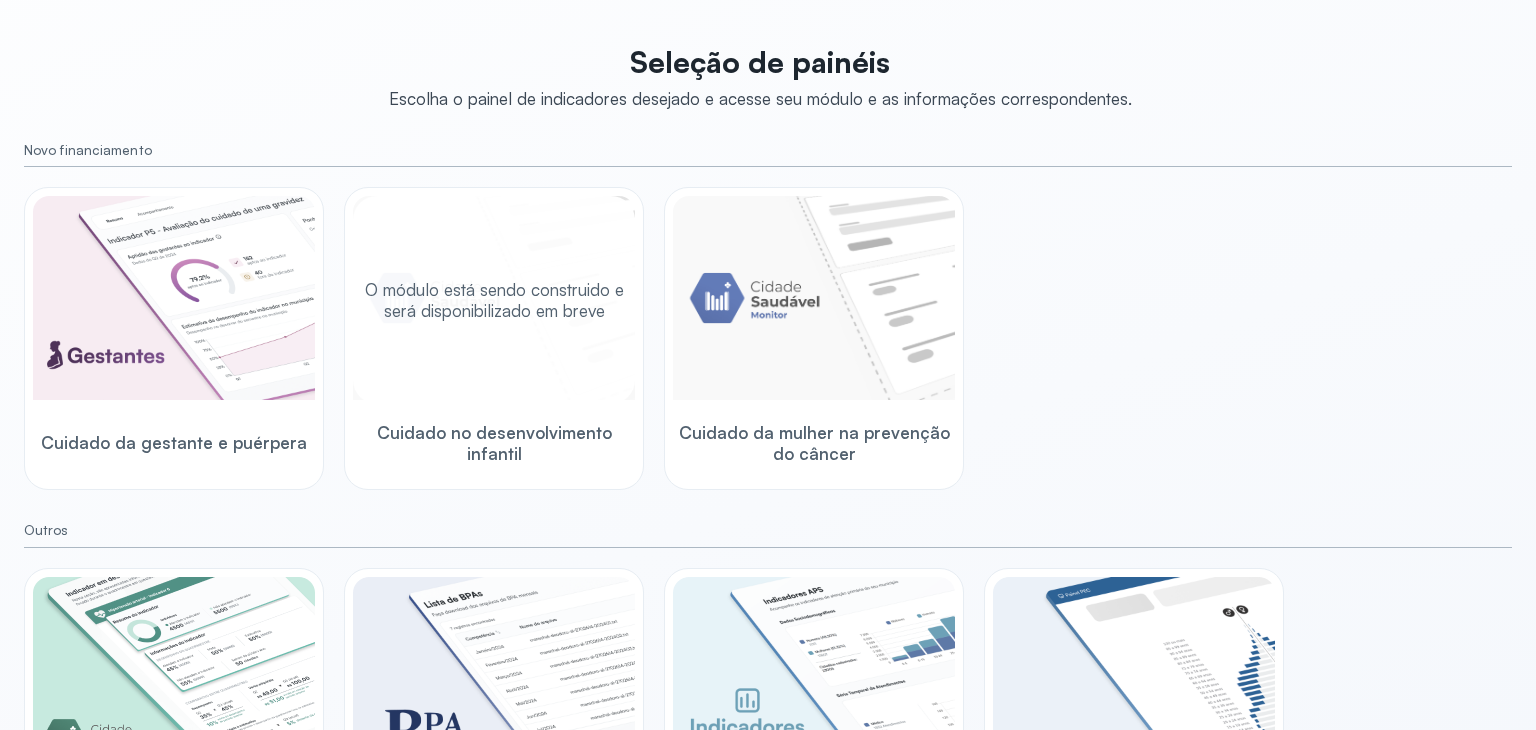 click on "O módulo está sendo construido e será disponibilizado em breve" at bounding box center (494, 300) 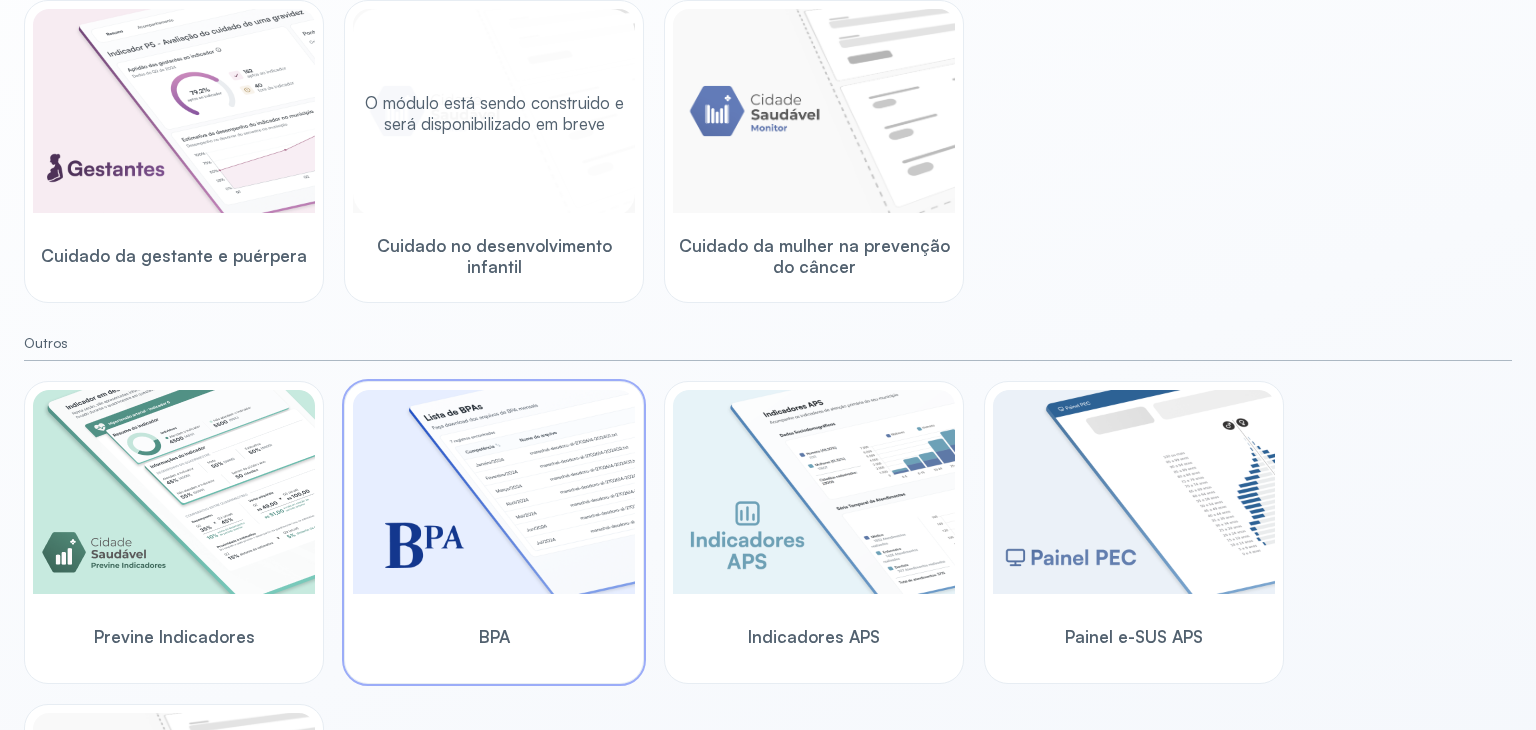 scroll, scrollTop: 300, scrollLeft: 0, axis: vertical 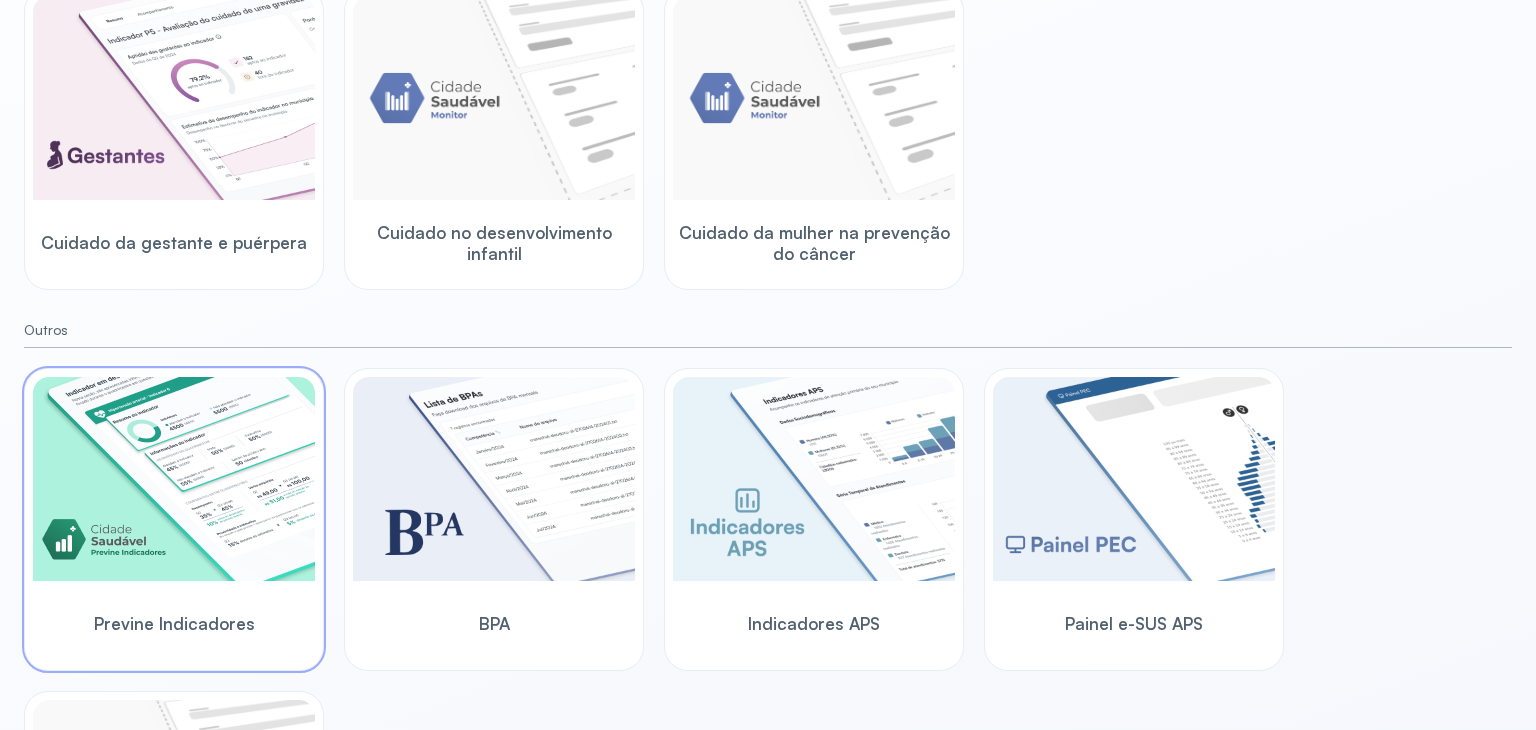 click at bounding box center (174, 479) 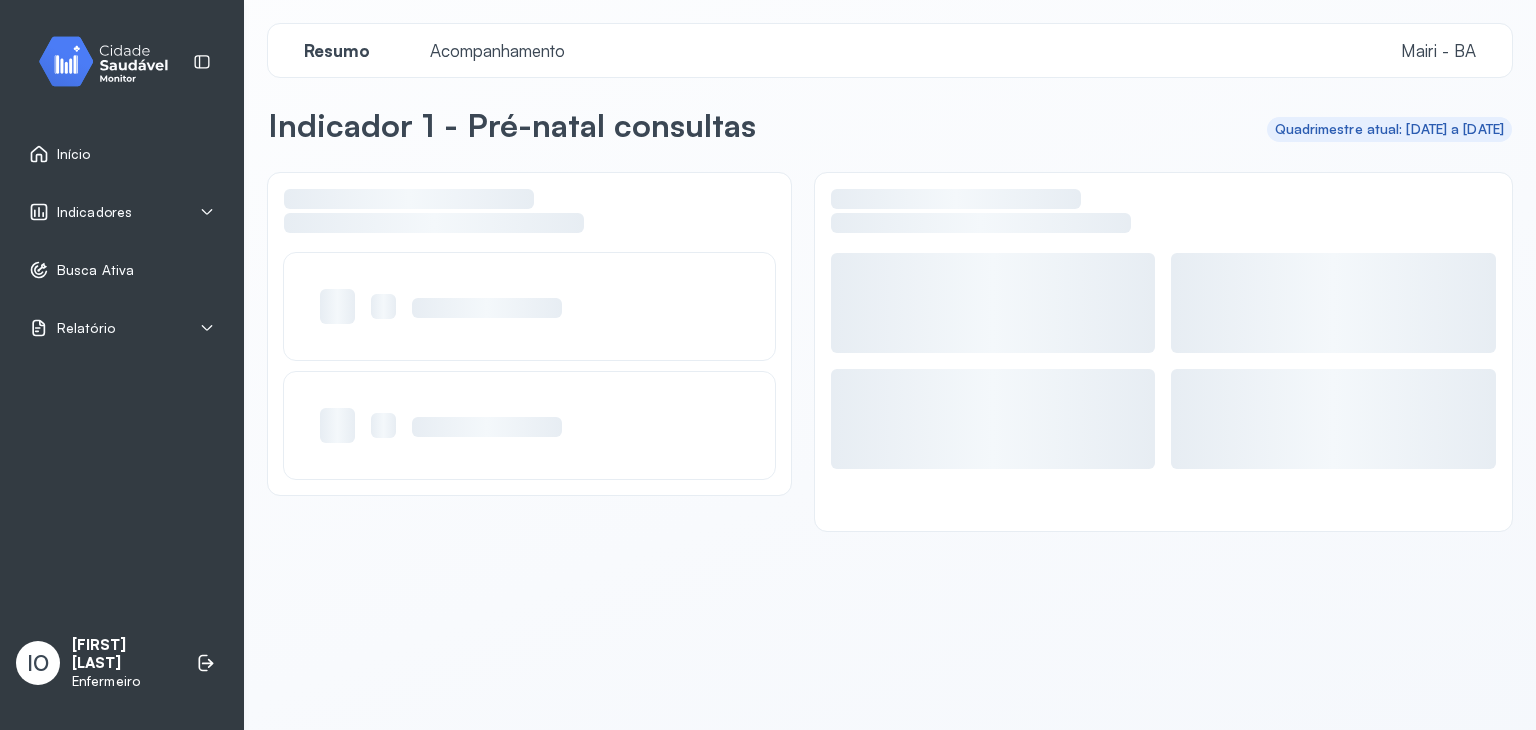 scroll, scrollTop: 0, scrollLeft: 0, axis: both 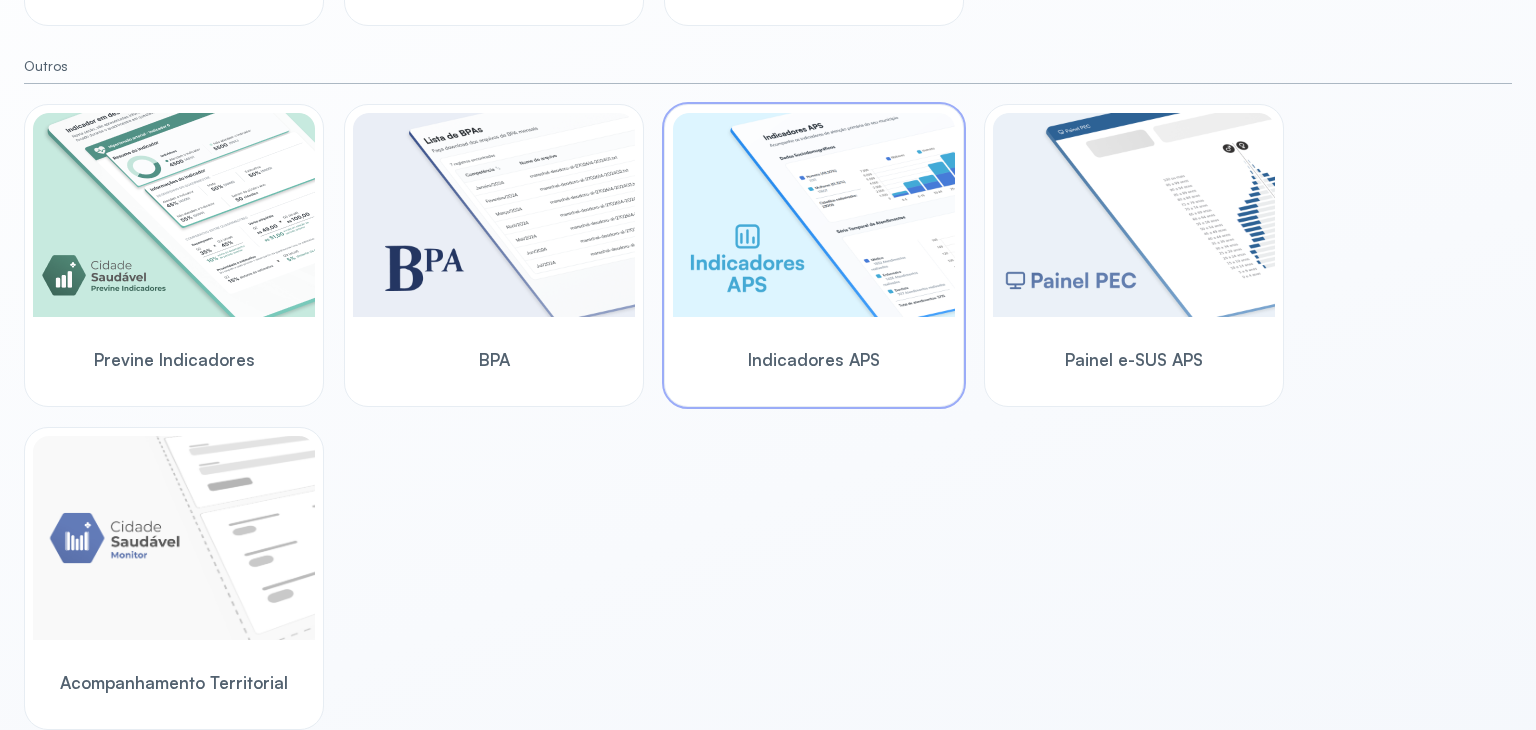 click at bounding box center [814, 215] 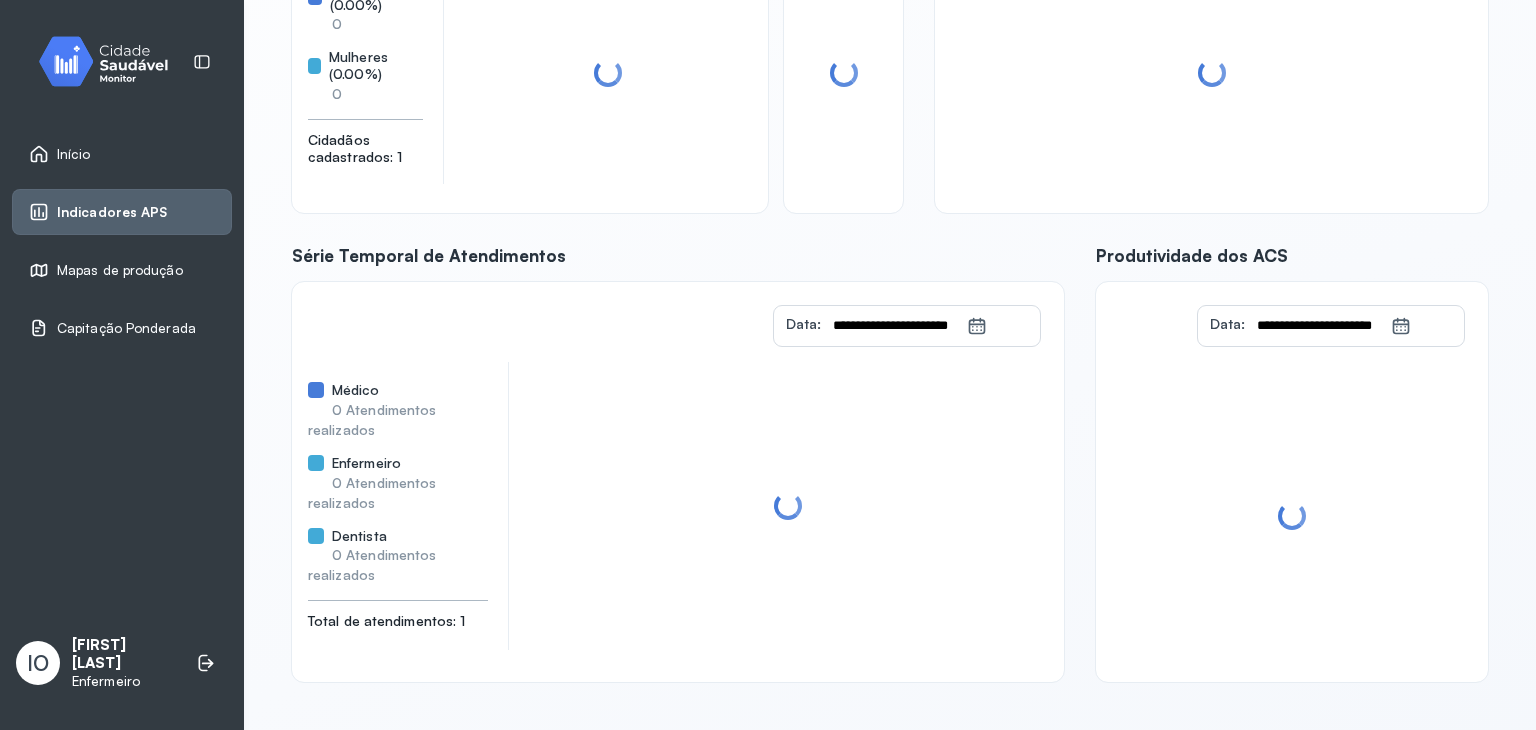 scroll, scrollTop: 270, scrollLeft: 0, axis: vertical 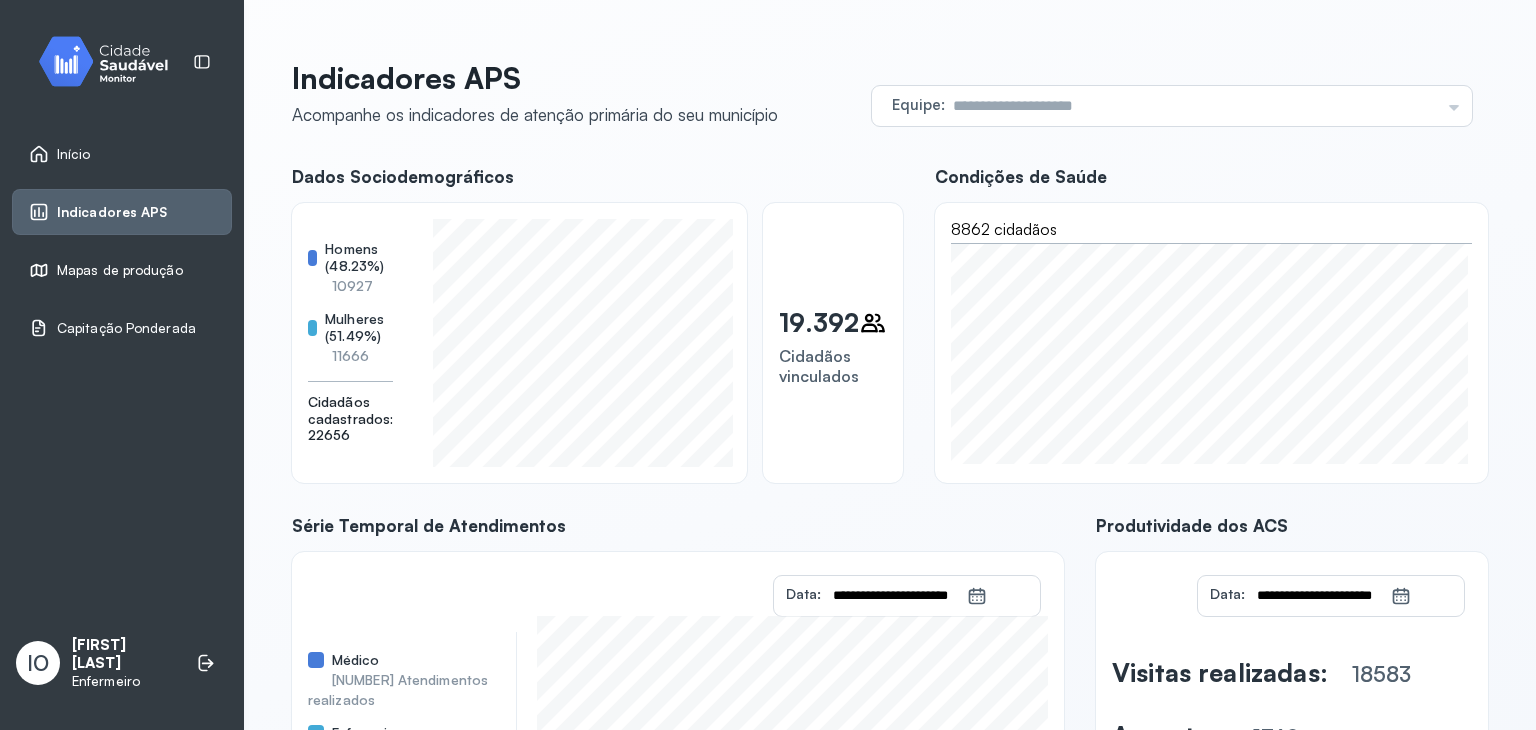 click 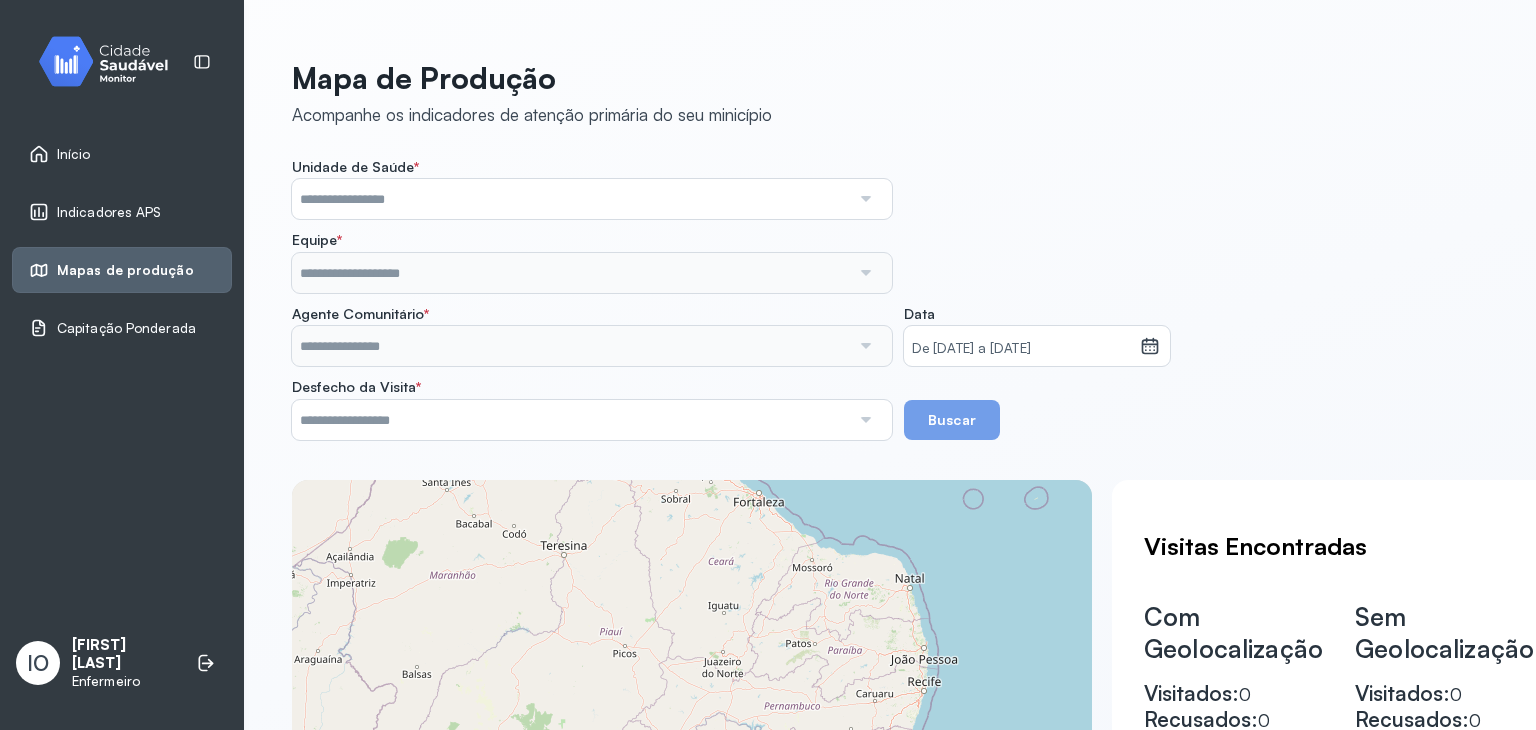 click at bounding box center (865, 199) 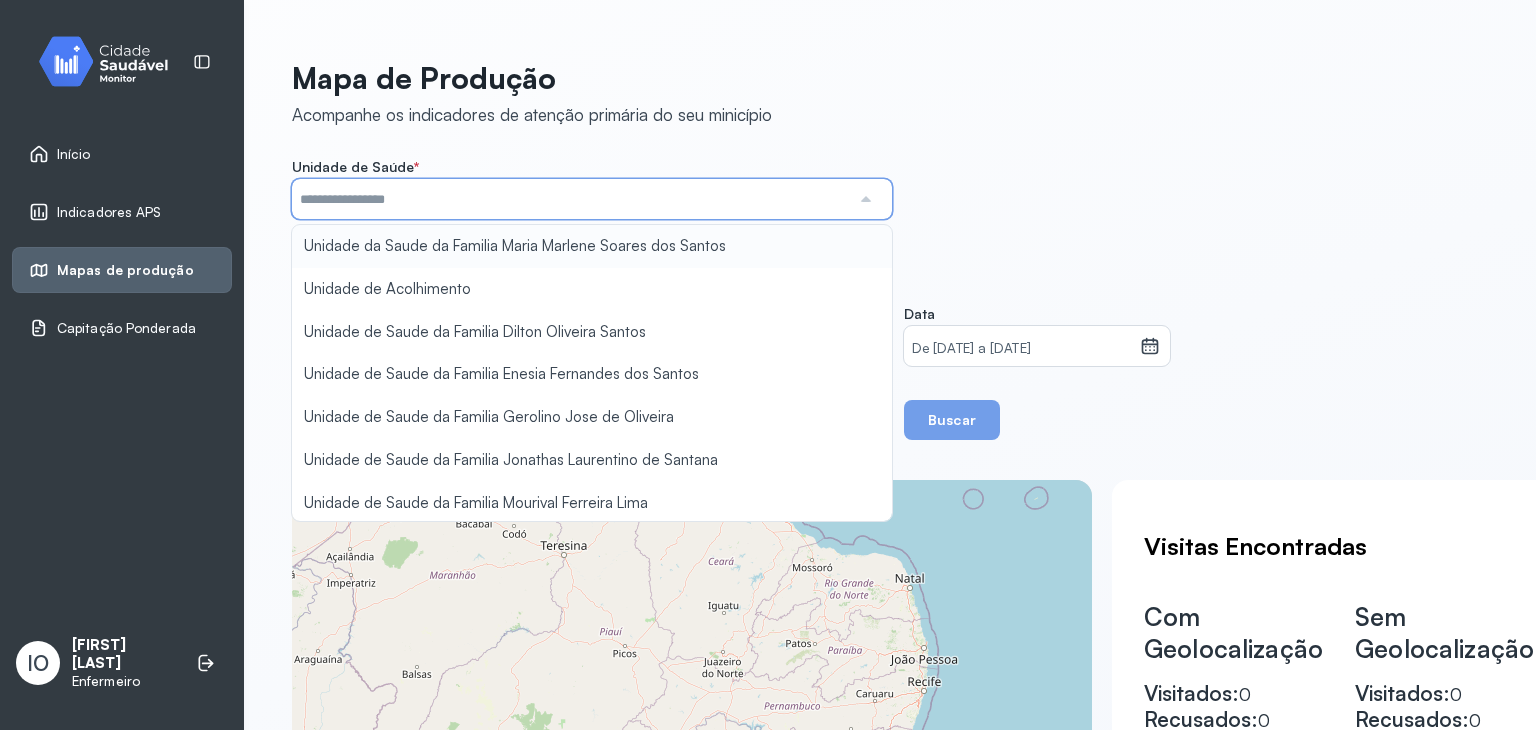click at bounding box center (865, 199) 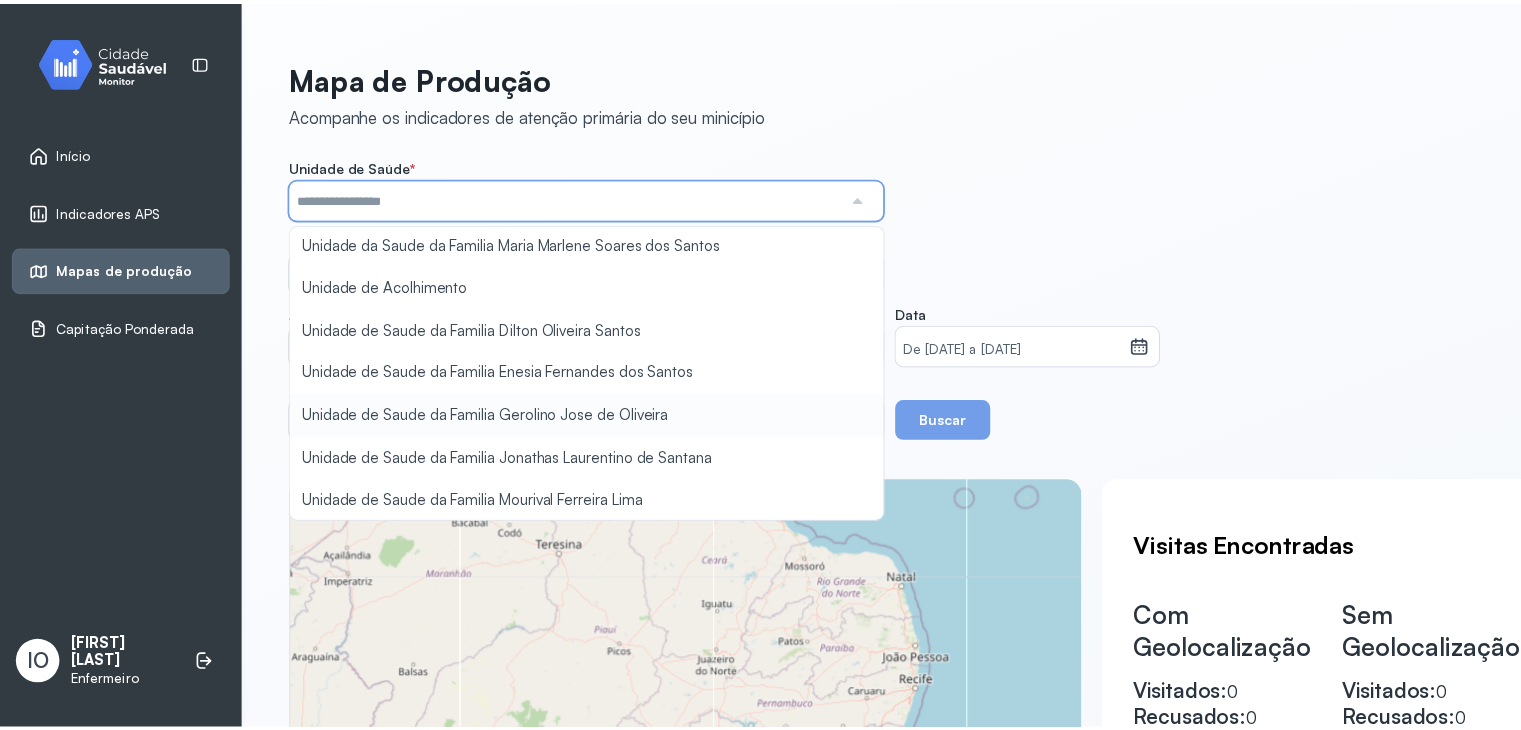scroll, scrollTop: 3, scrollLeft: 0, axis: vertical 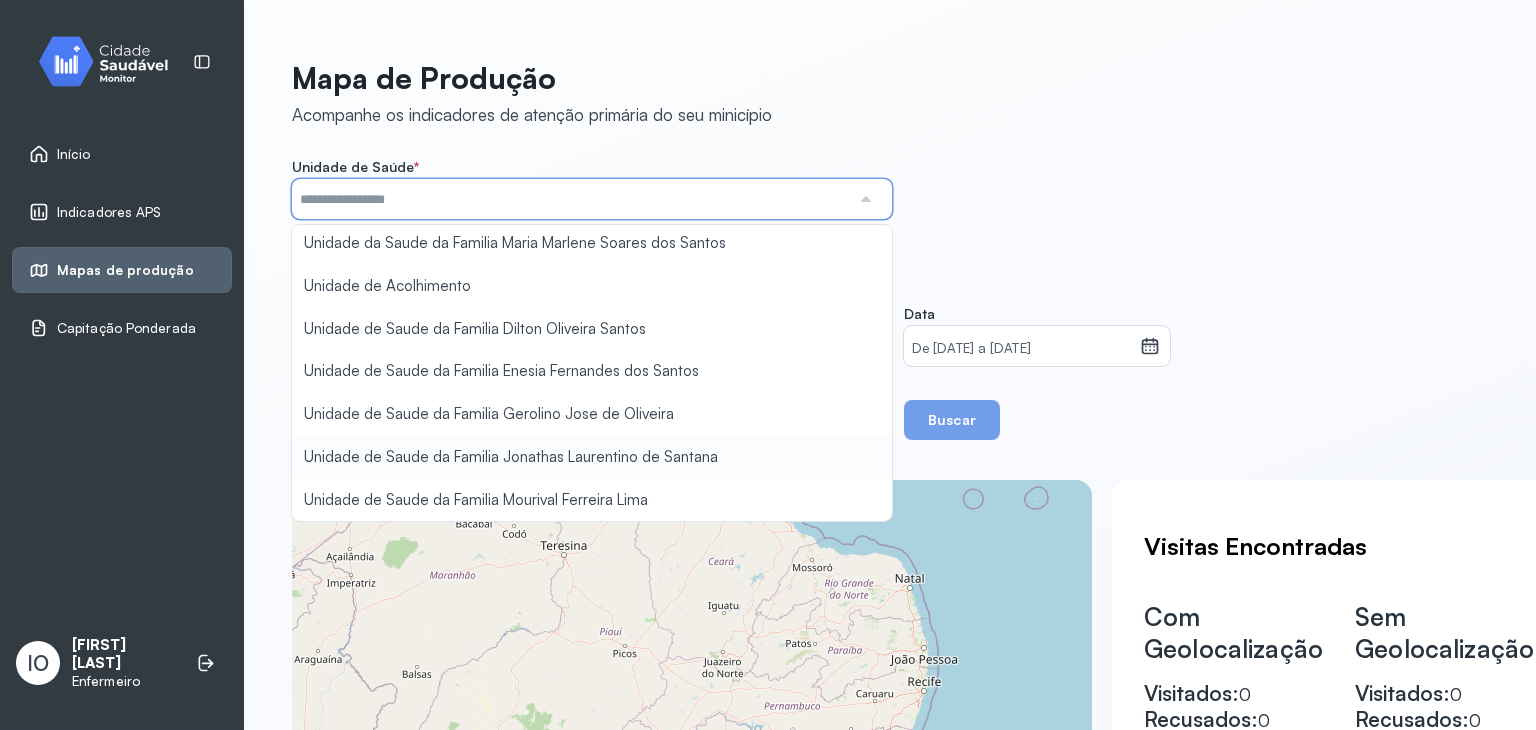 type on "**********" 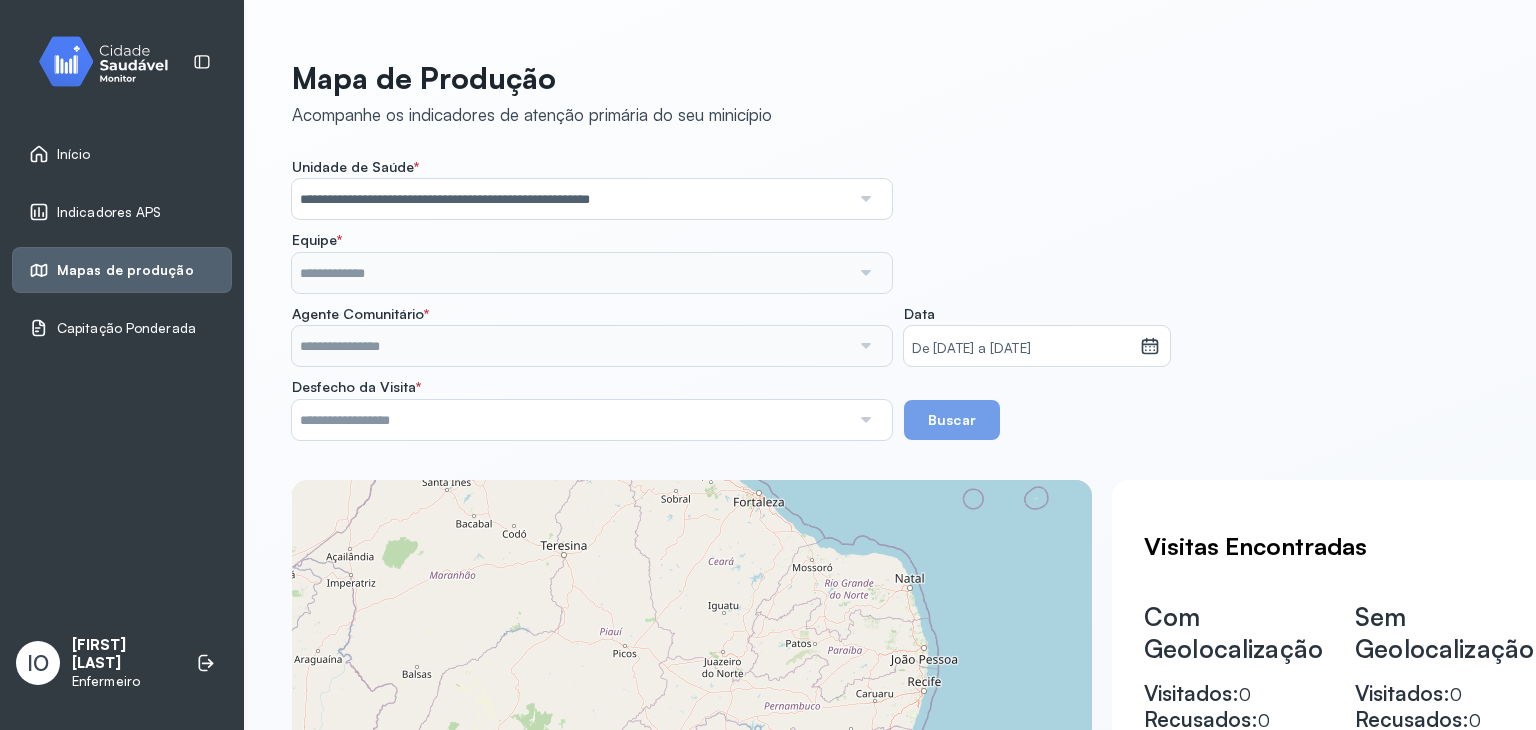 click on "**********" 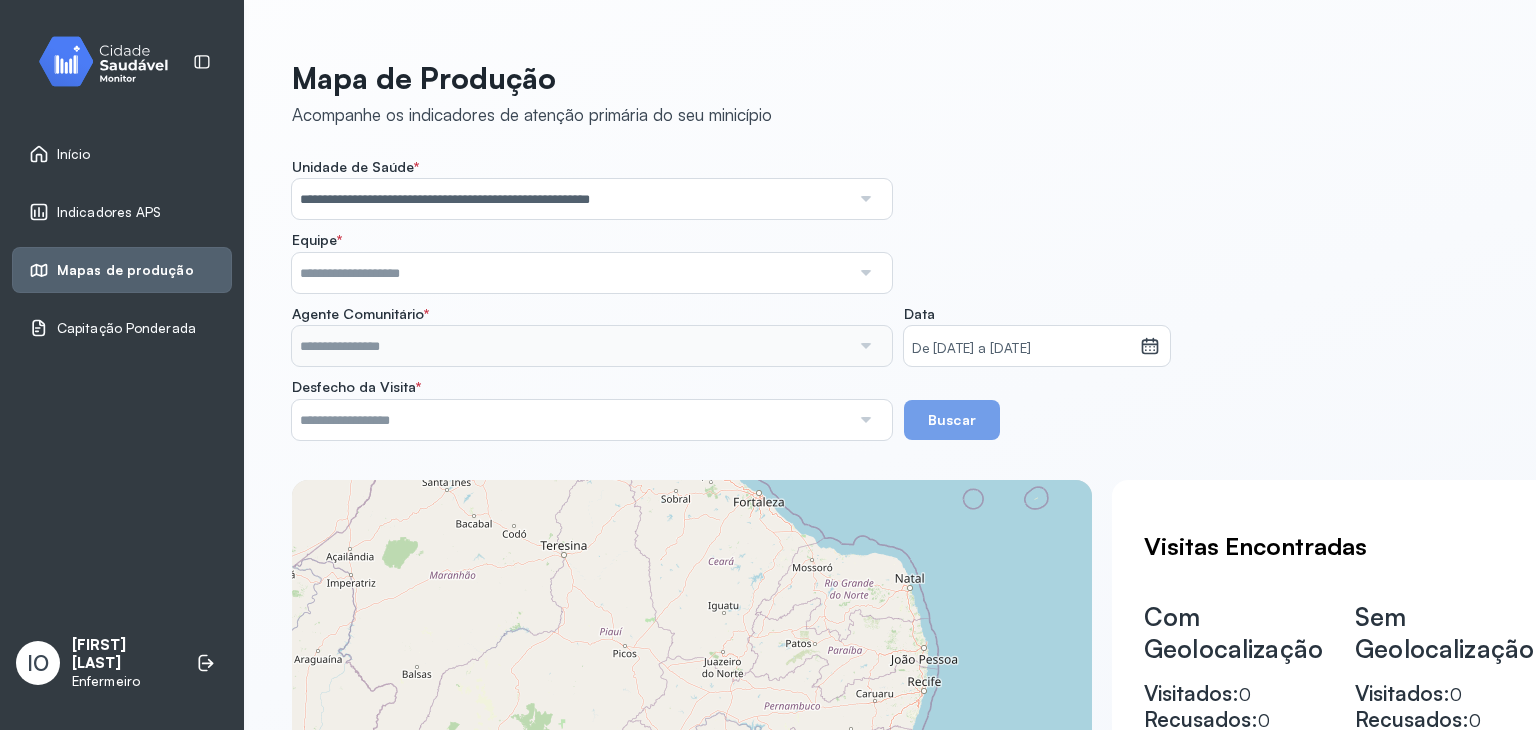 click at bounding box center [865, 273] 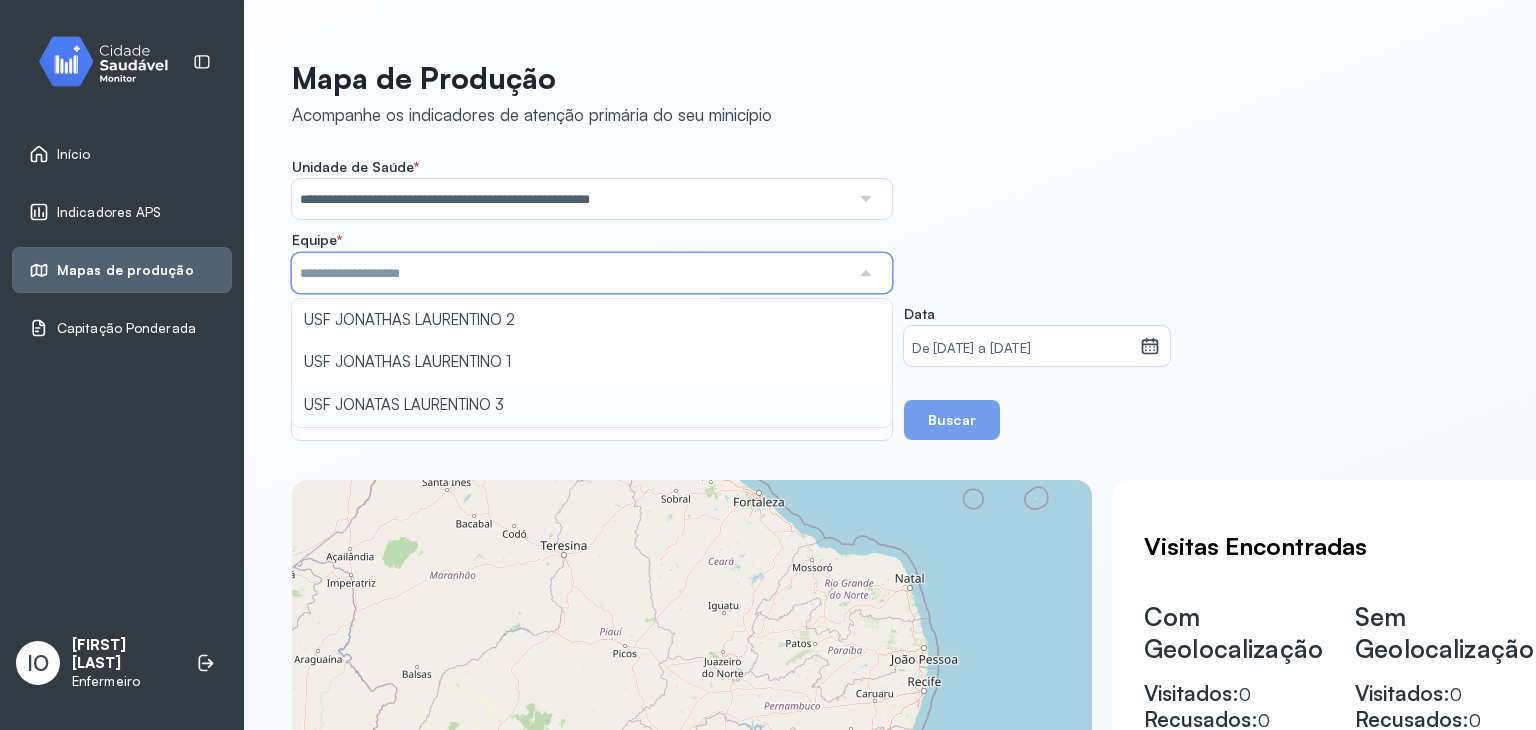 type on "**********" 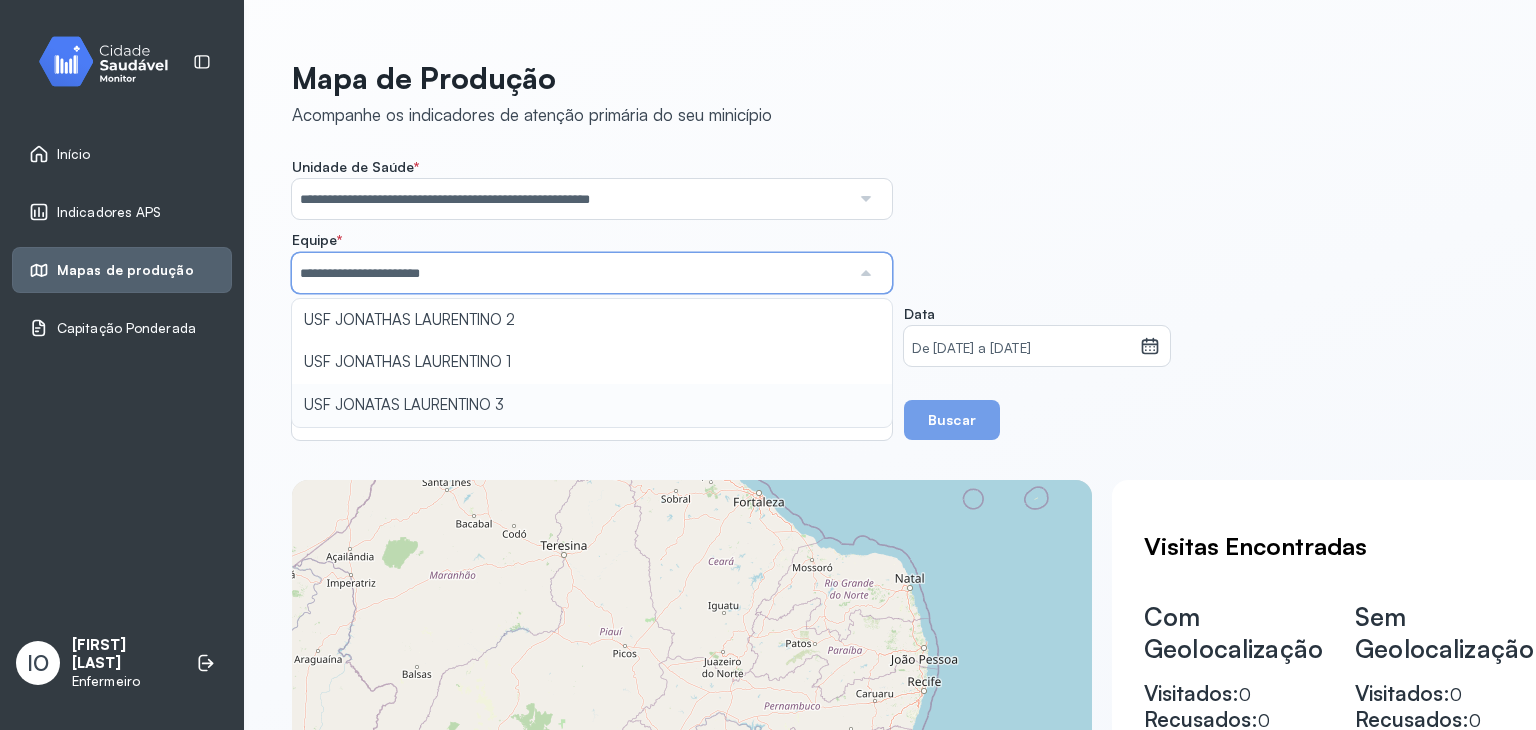 click on "**********" at bounding box center [890, 299] 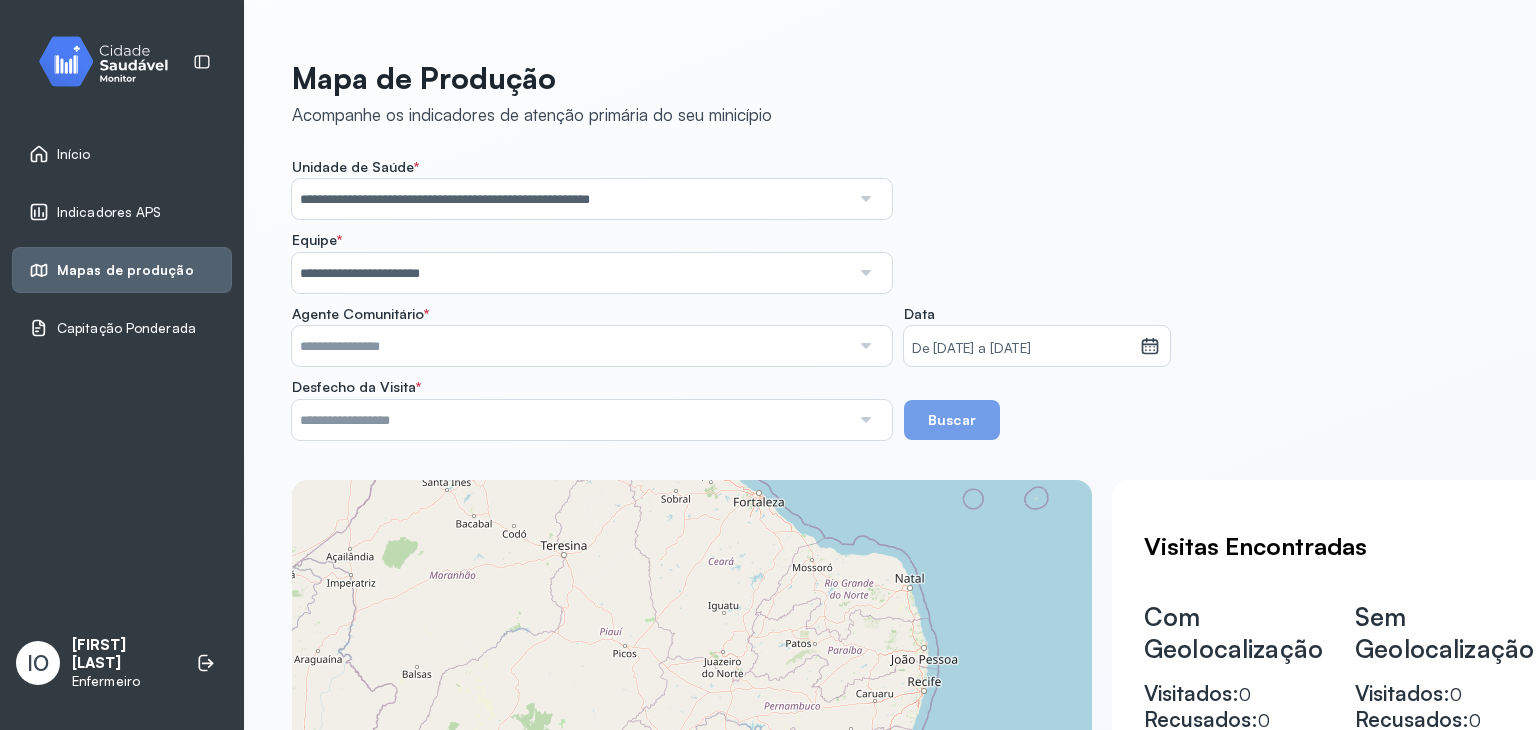 click at bounding box center [865, 346] 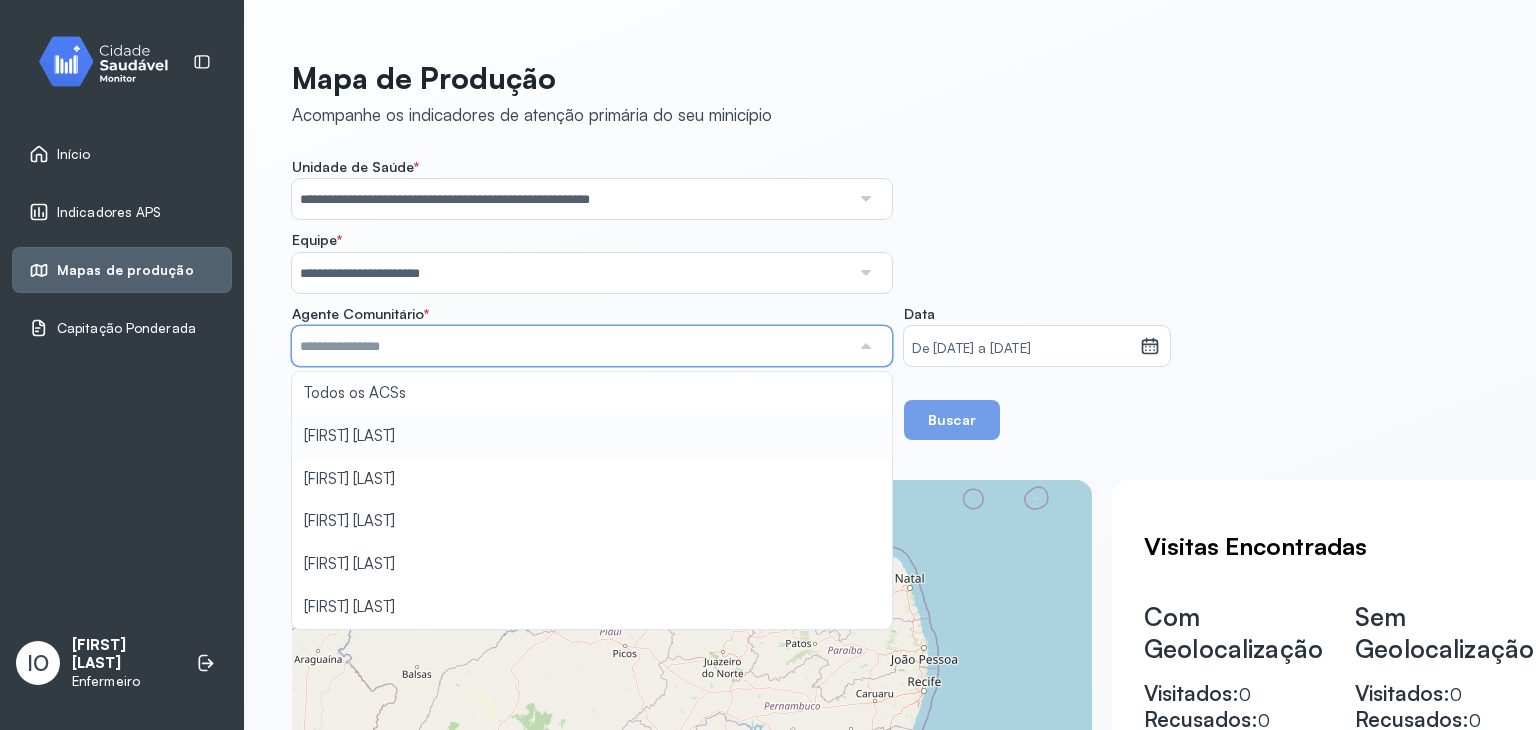 type on "**********" 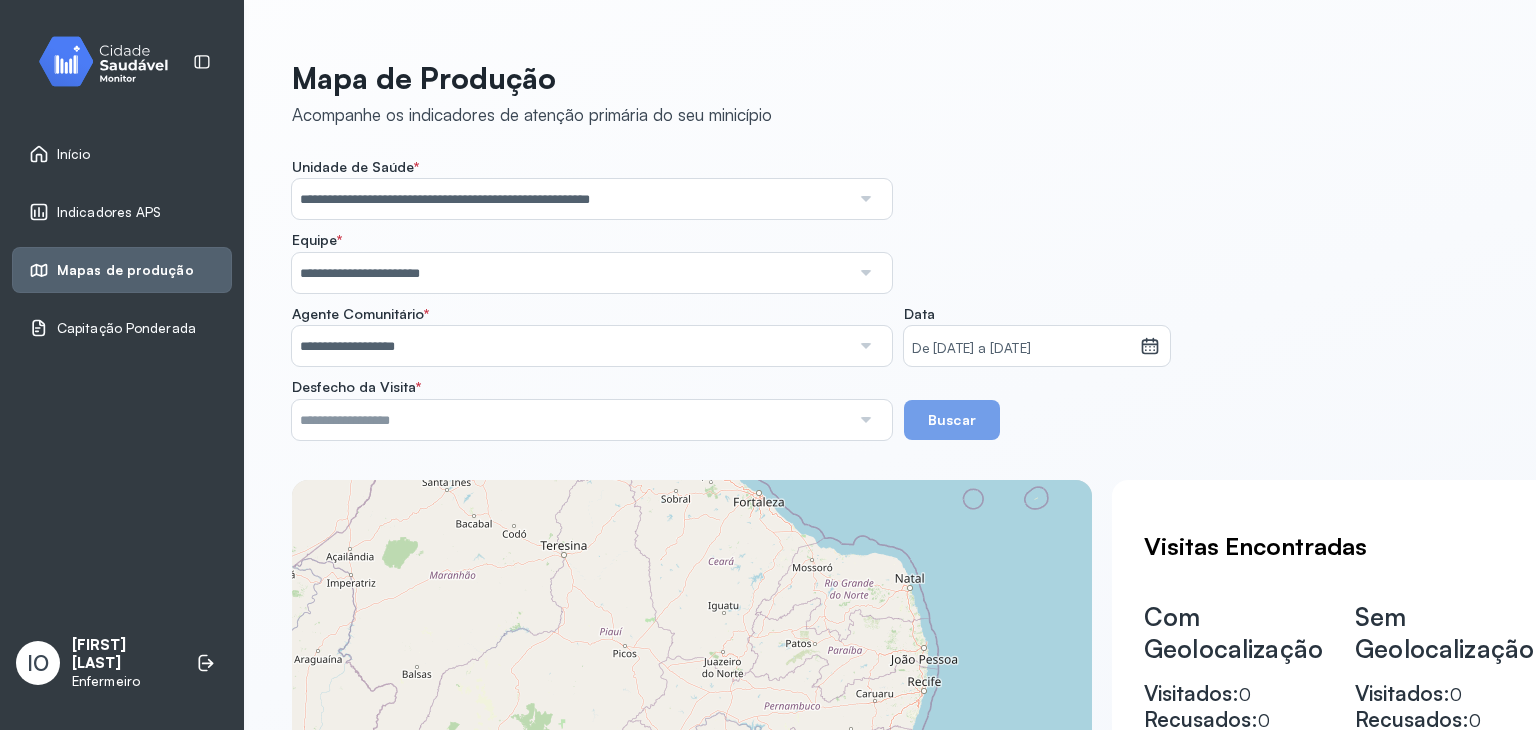 click on "**********" 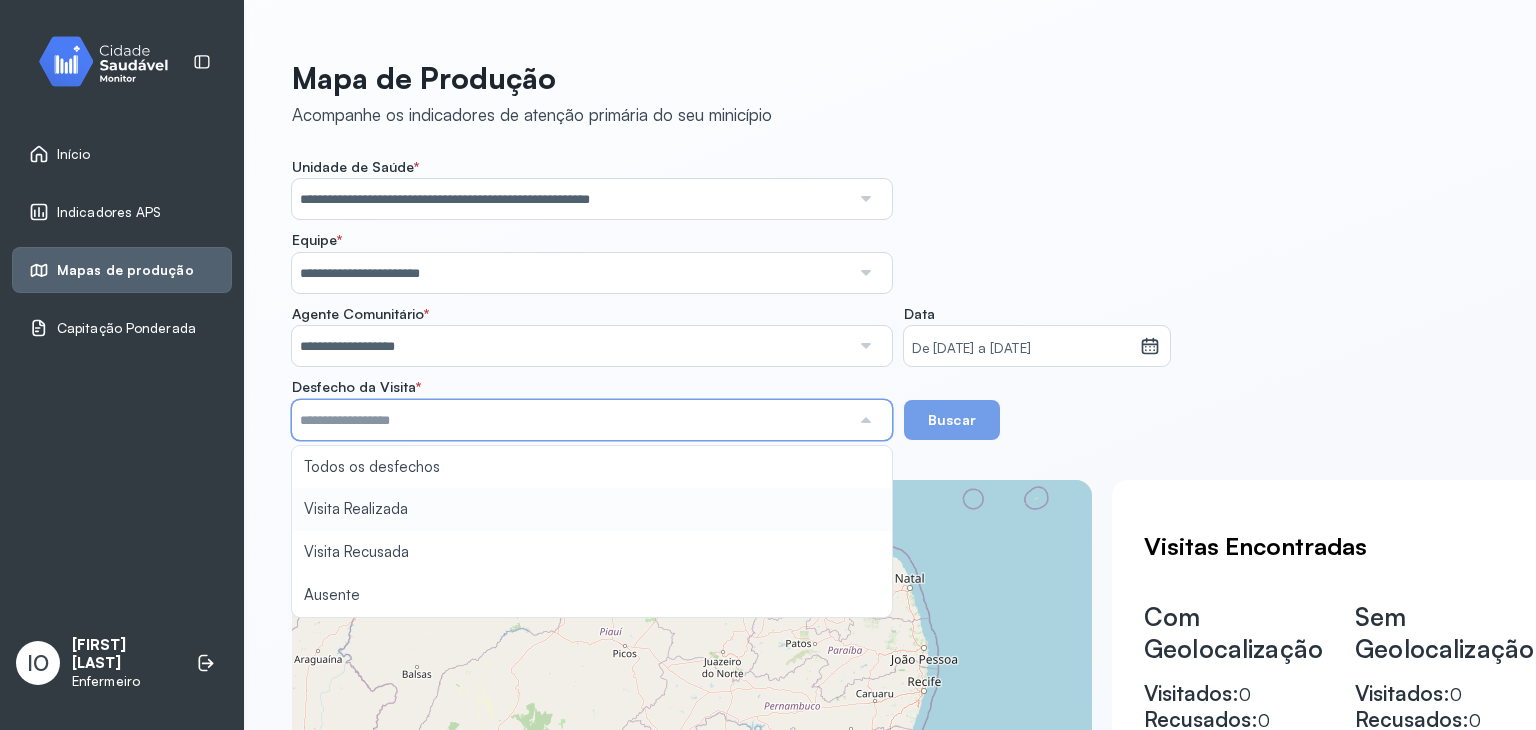 type on "**********" 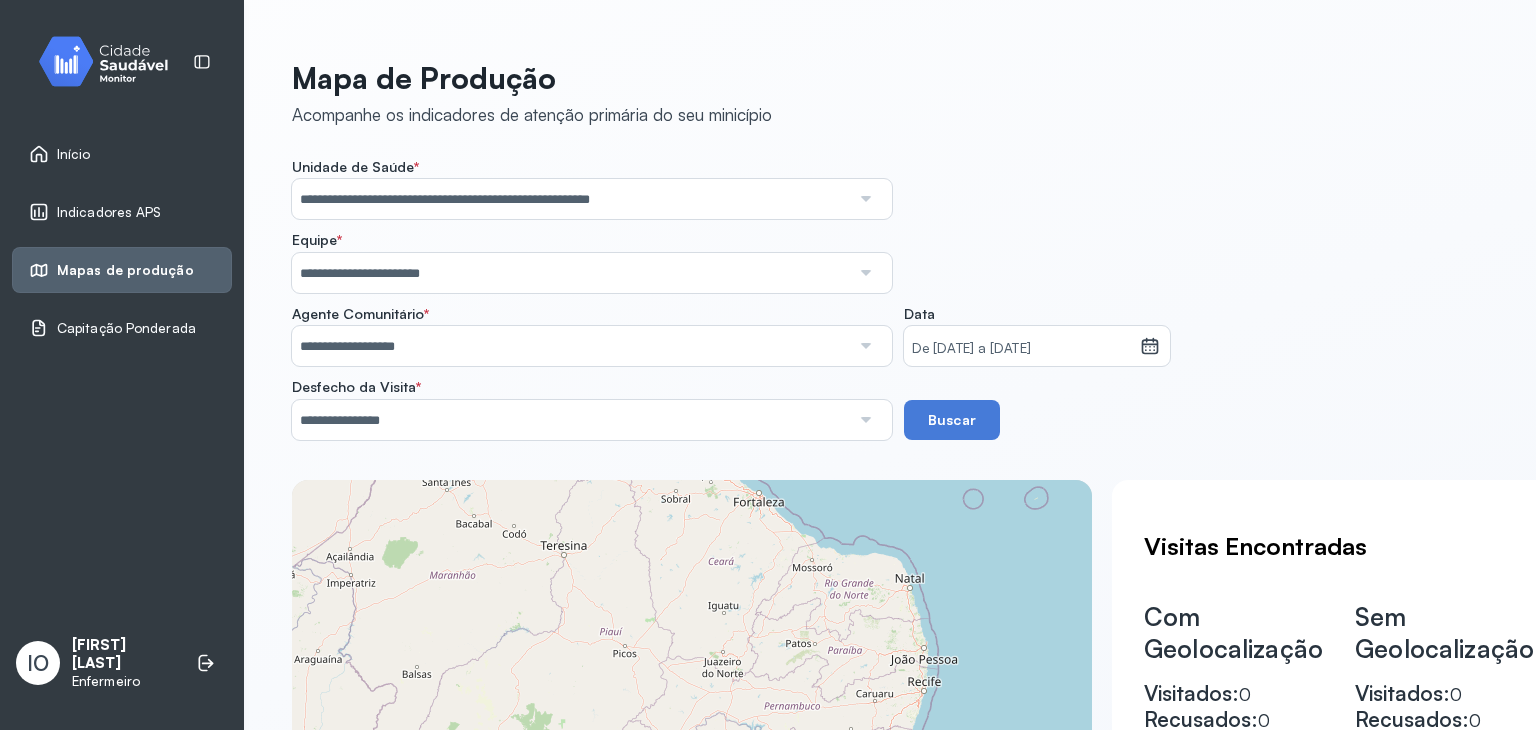 click on "**********" 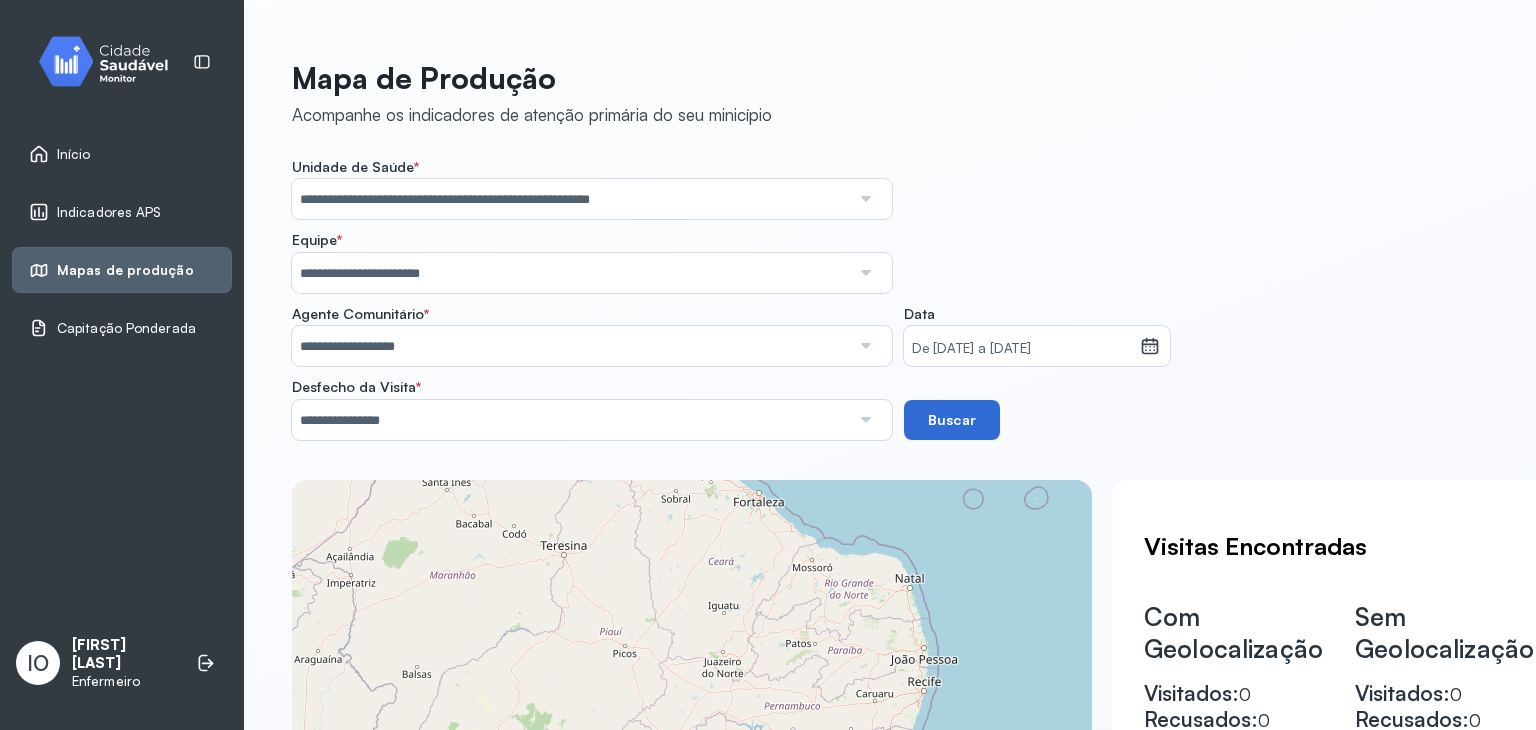 click on "Buscar" at bounding box center (952, 420) 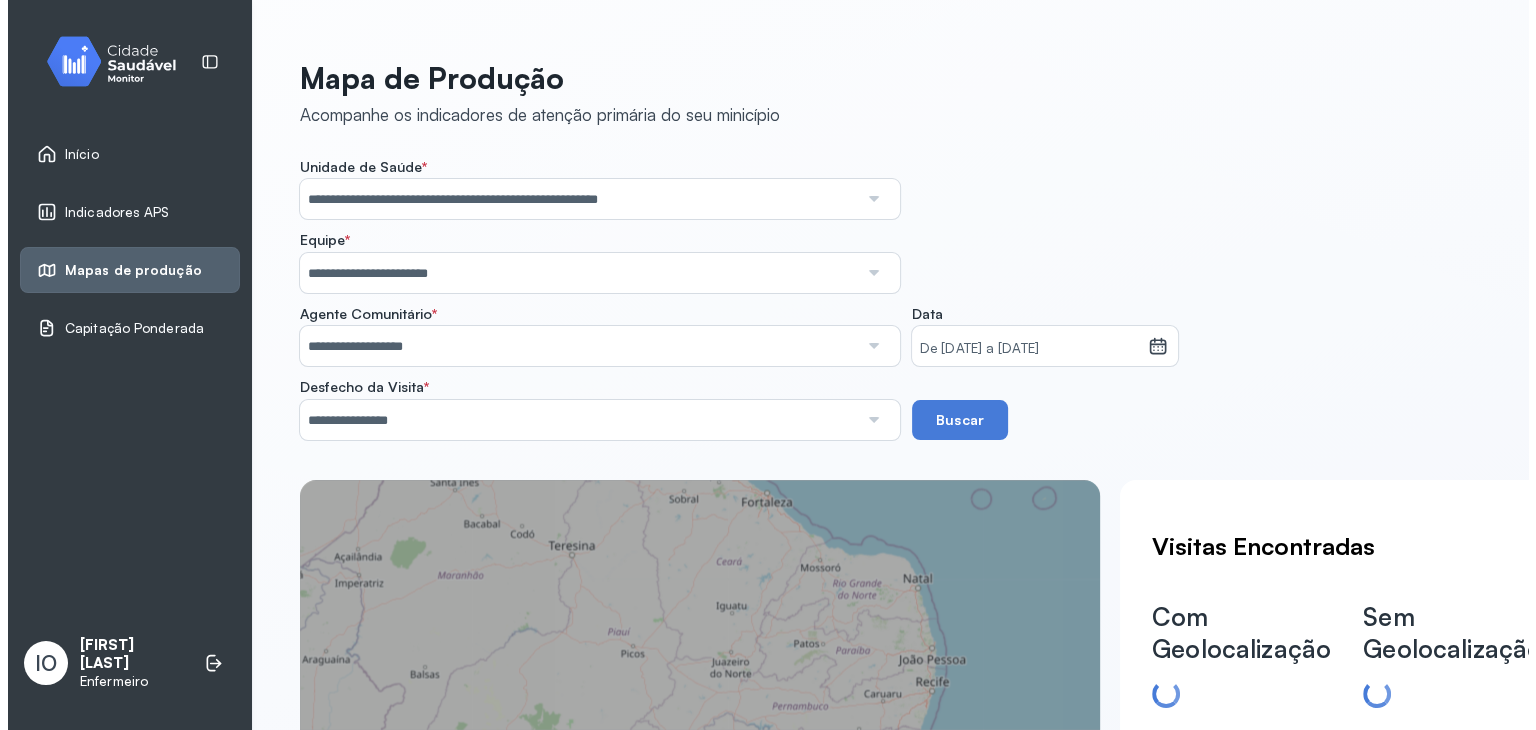 scroll, scrollTop: 412, scrollLeft: 0, axis: vertical 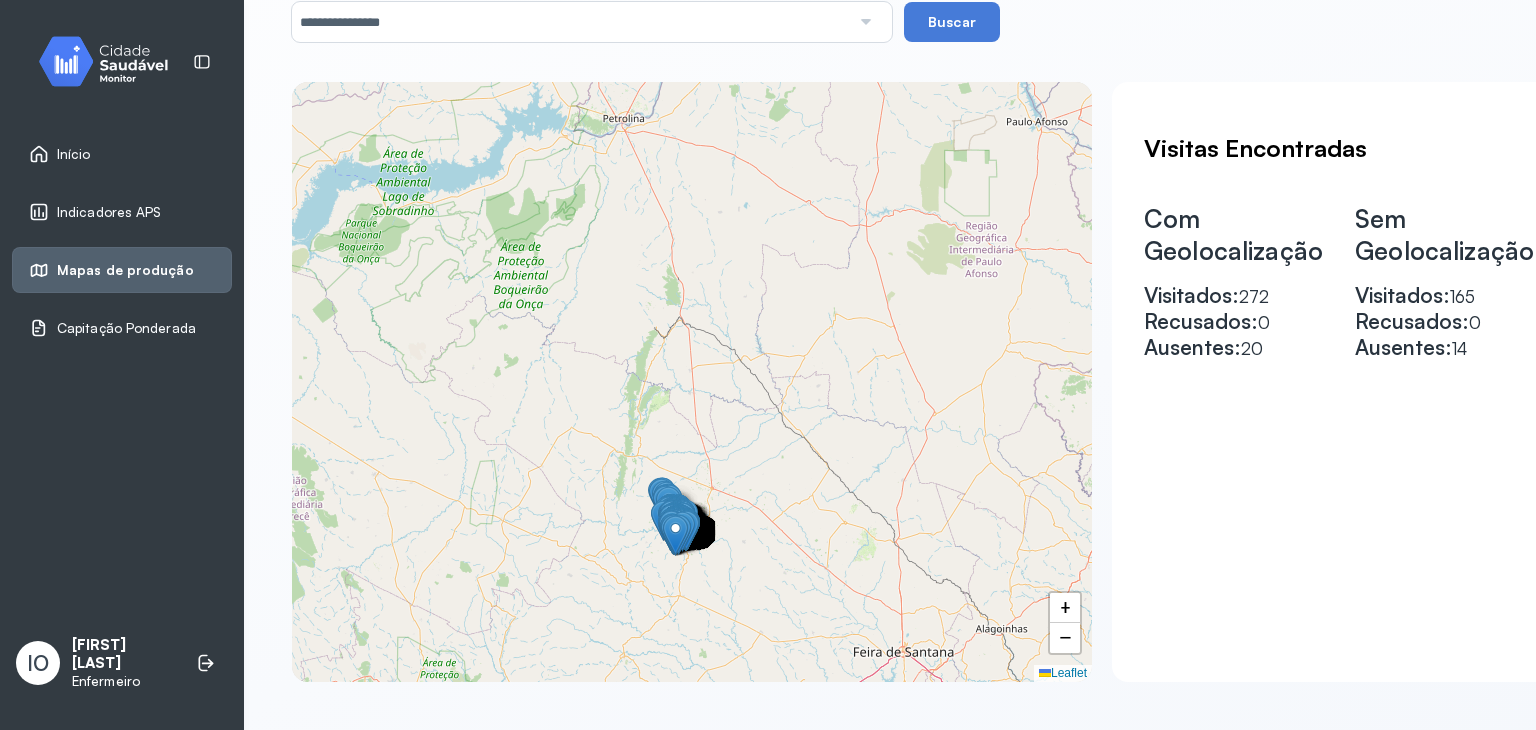 click at bounding box center [675, 535] 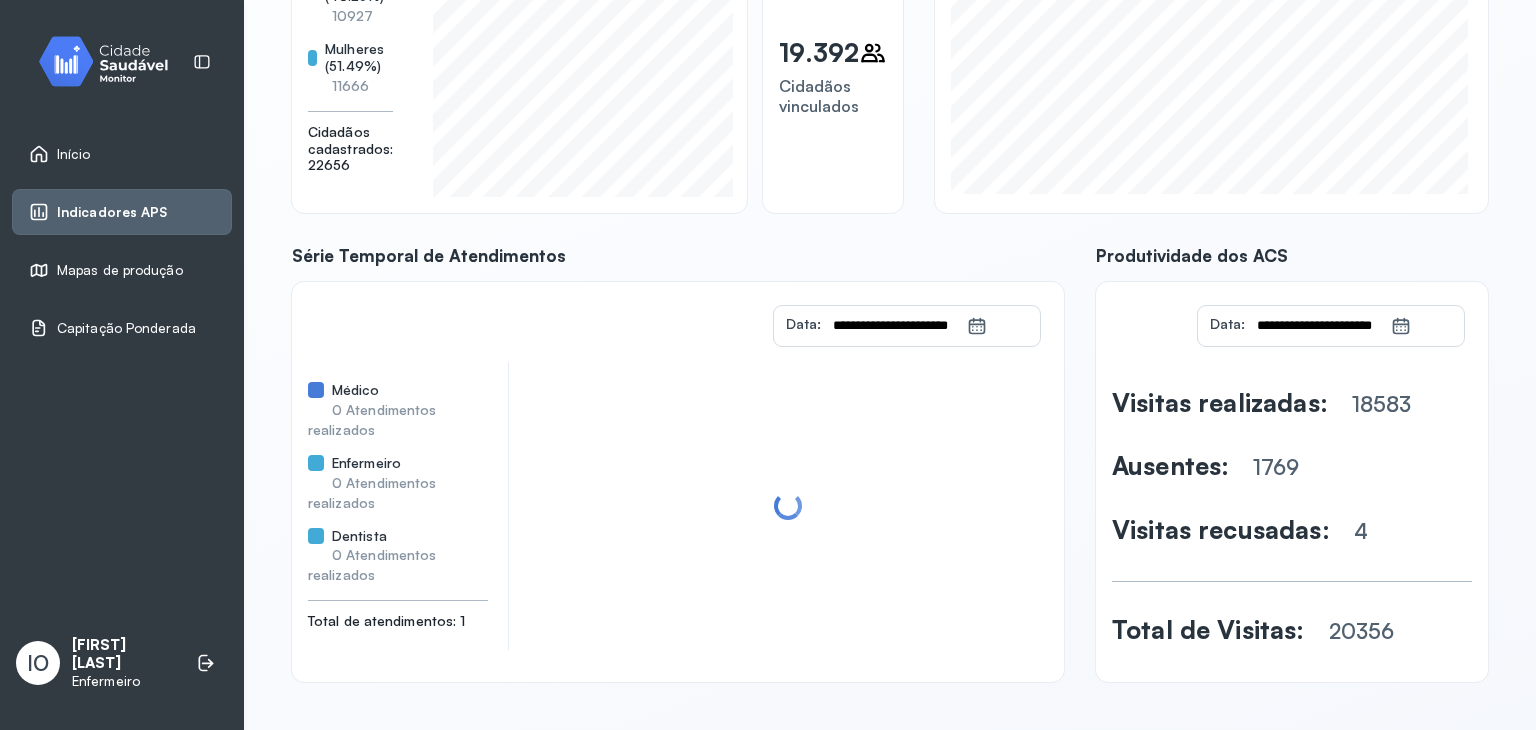 scroll, scrollTop: 0, scrollLeft: 0, axis: both 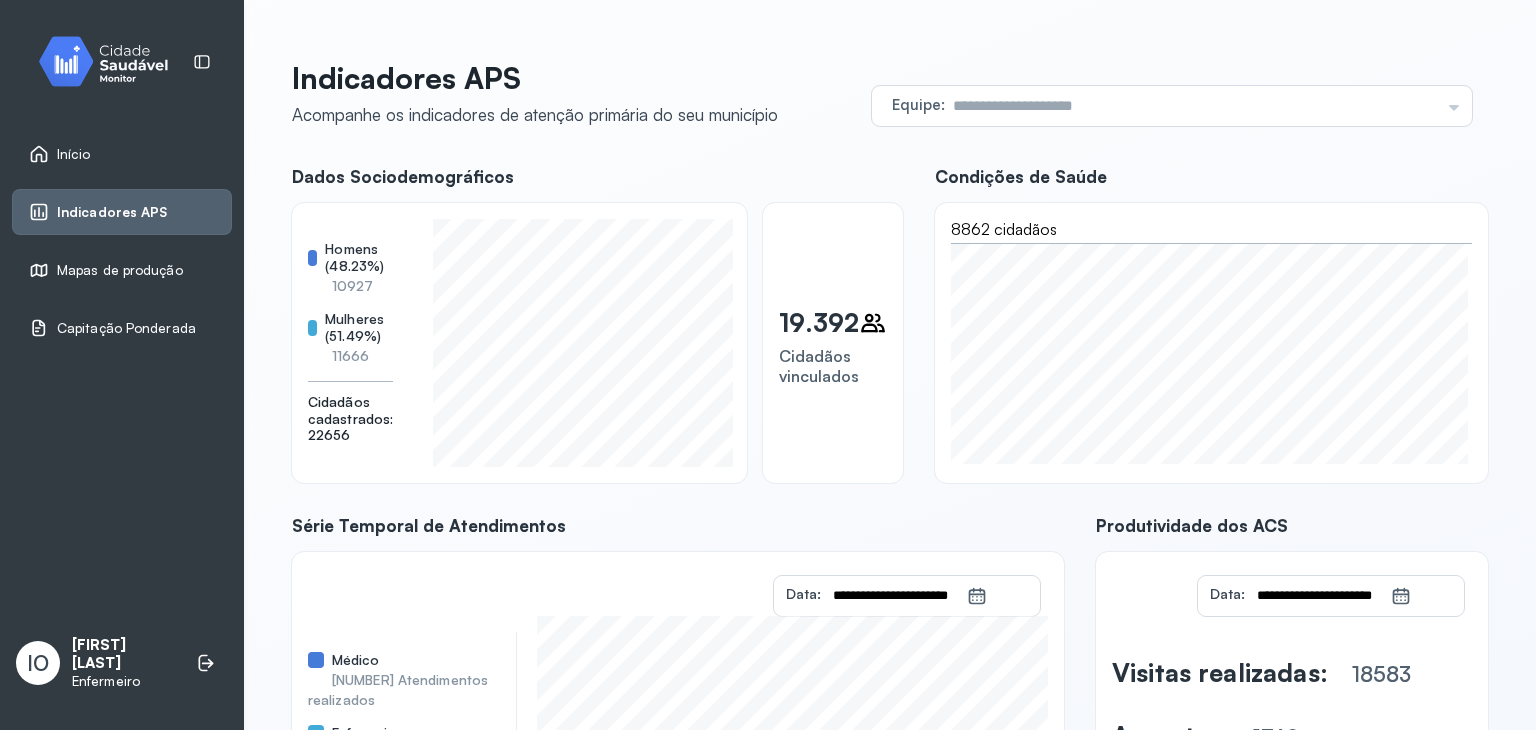 click on "Início" at bounding box center [122, 154] 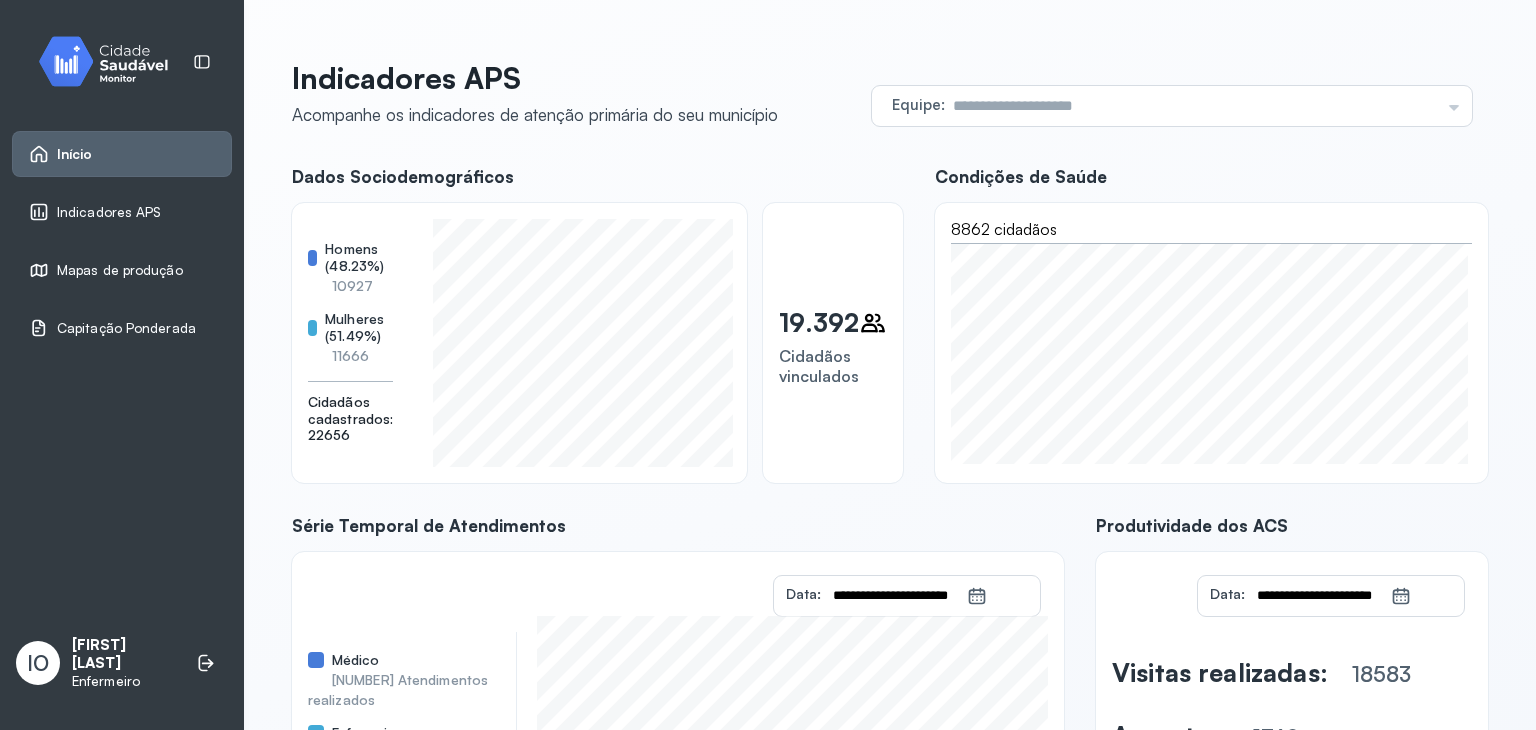 click on "Início" at bounding box center (122, 154) 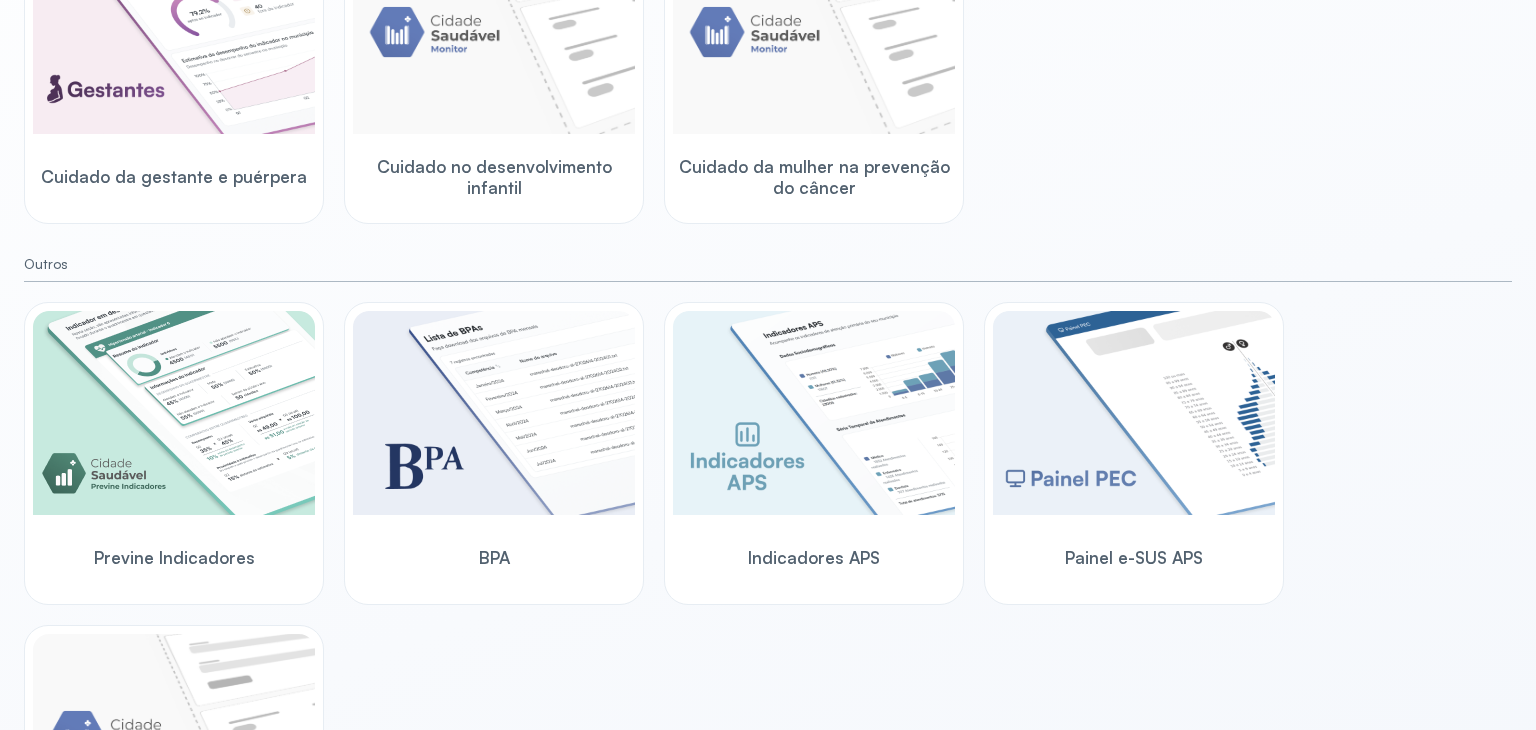 scroll, scrollTop: 400, scrollLeft: 0, axis: vertical 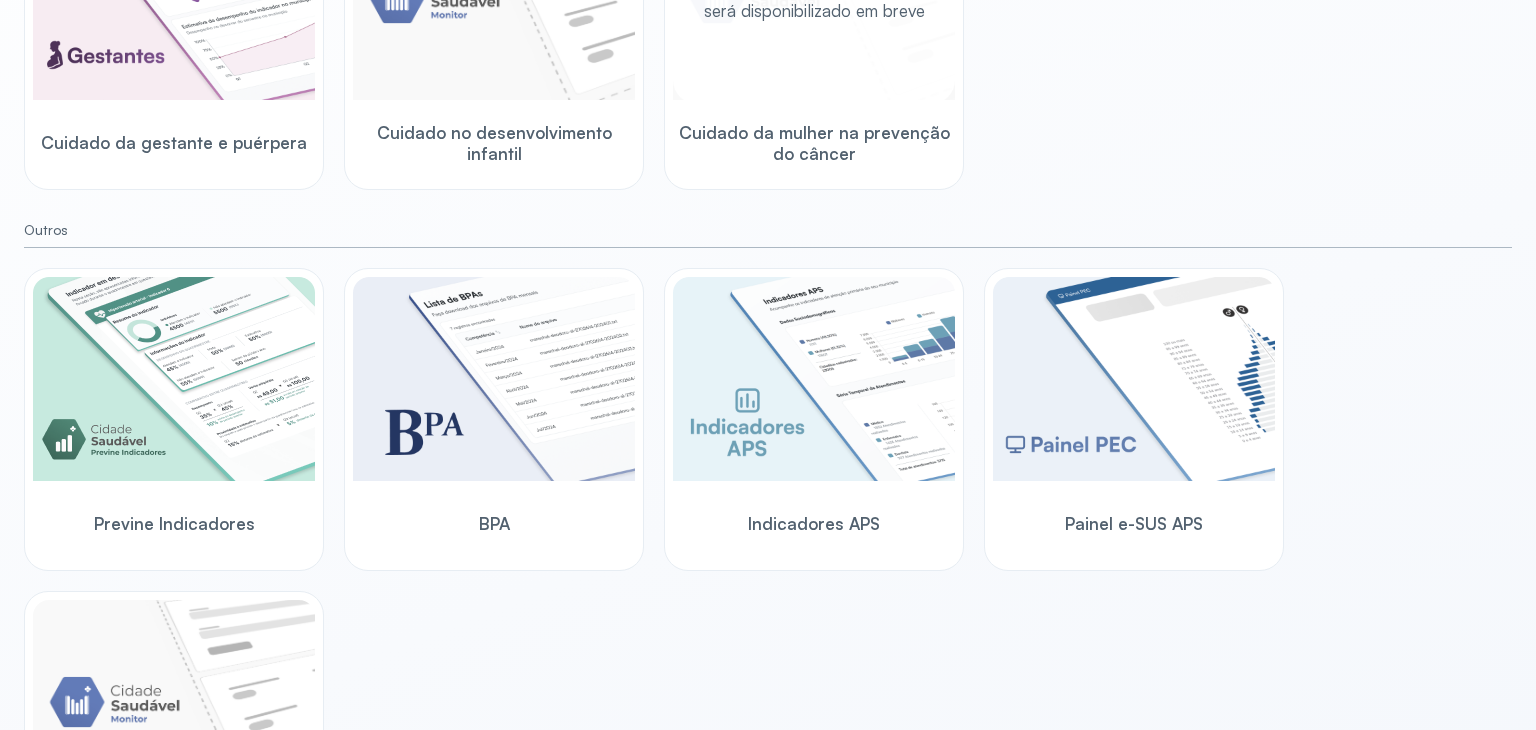click on "O módulo está sendo construido e será disponibilizado em breve" at bounding box center [814, 0] 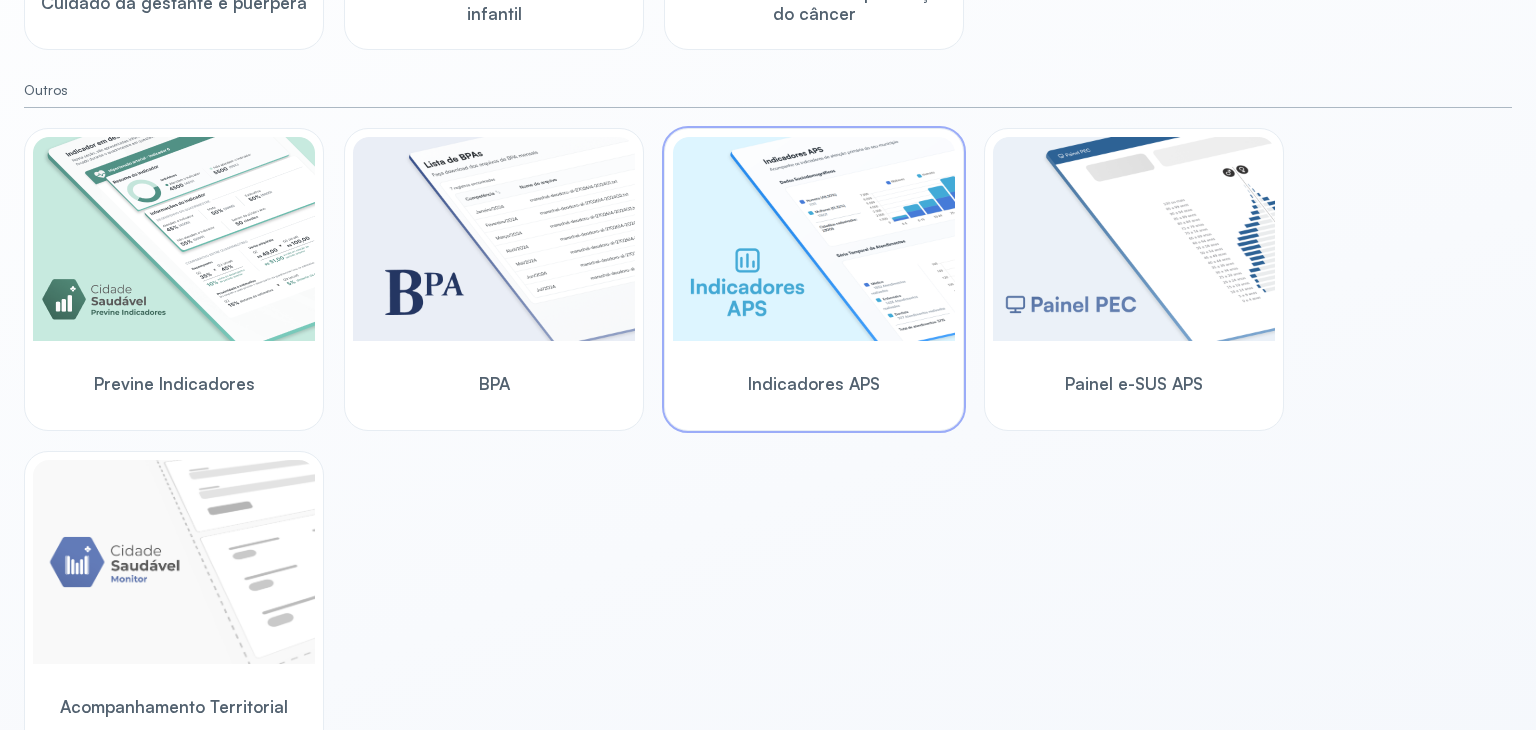 scroll, scrollTop: 564, scrollLeft: 0, axis: vertical 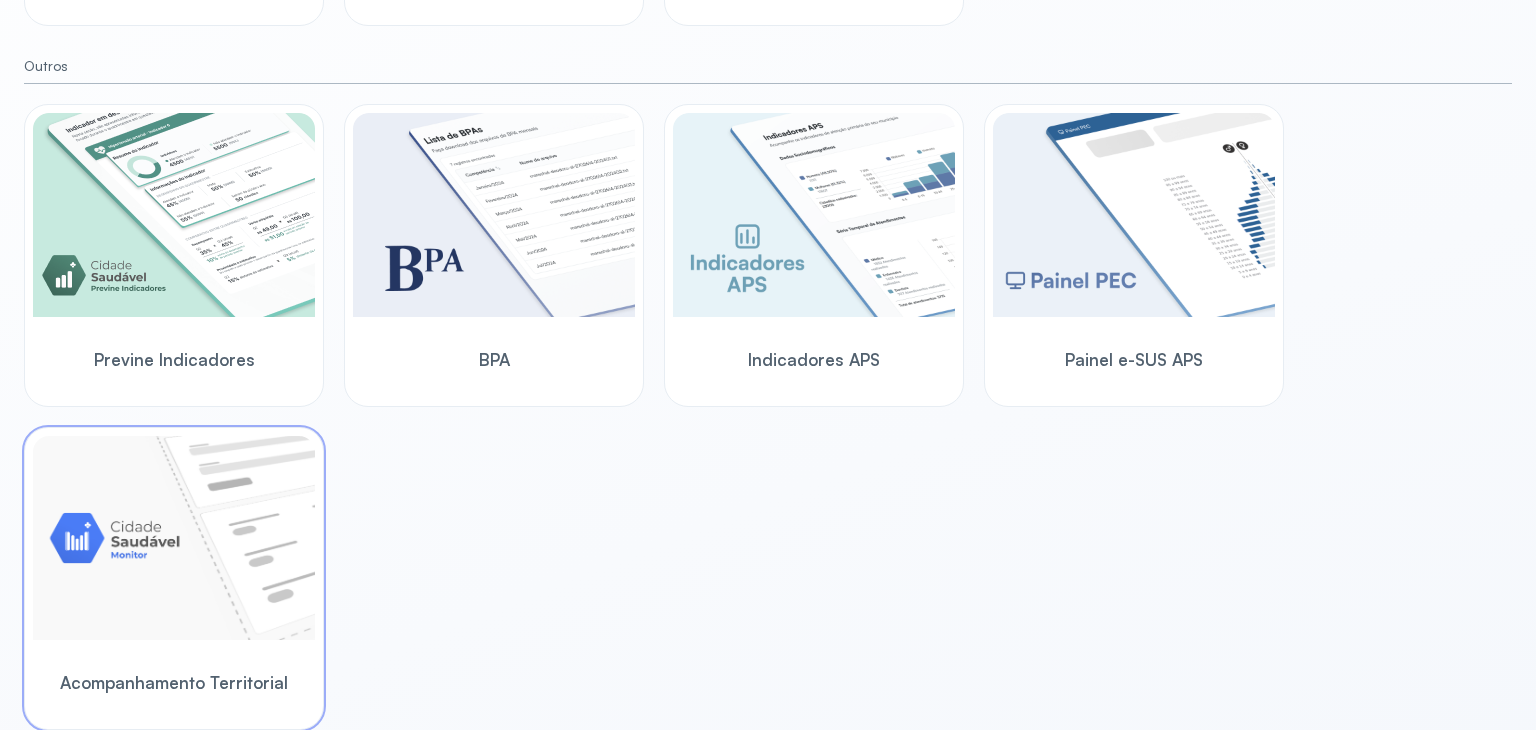 click at bounding box center [174, 538] 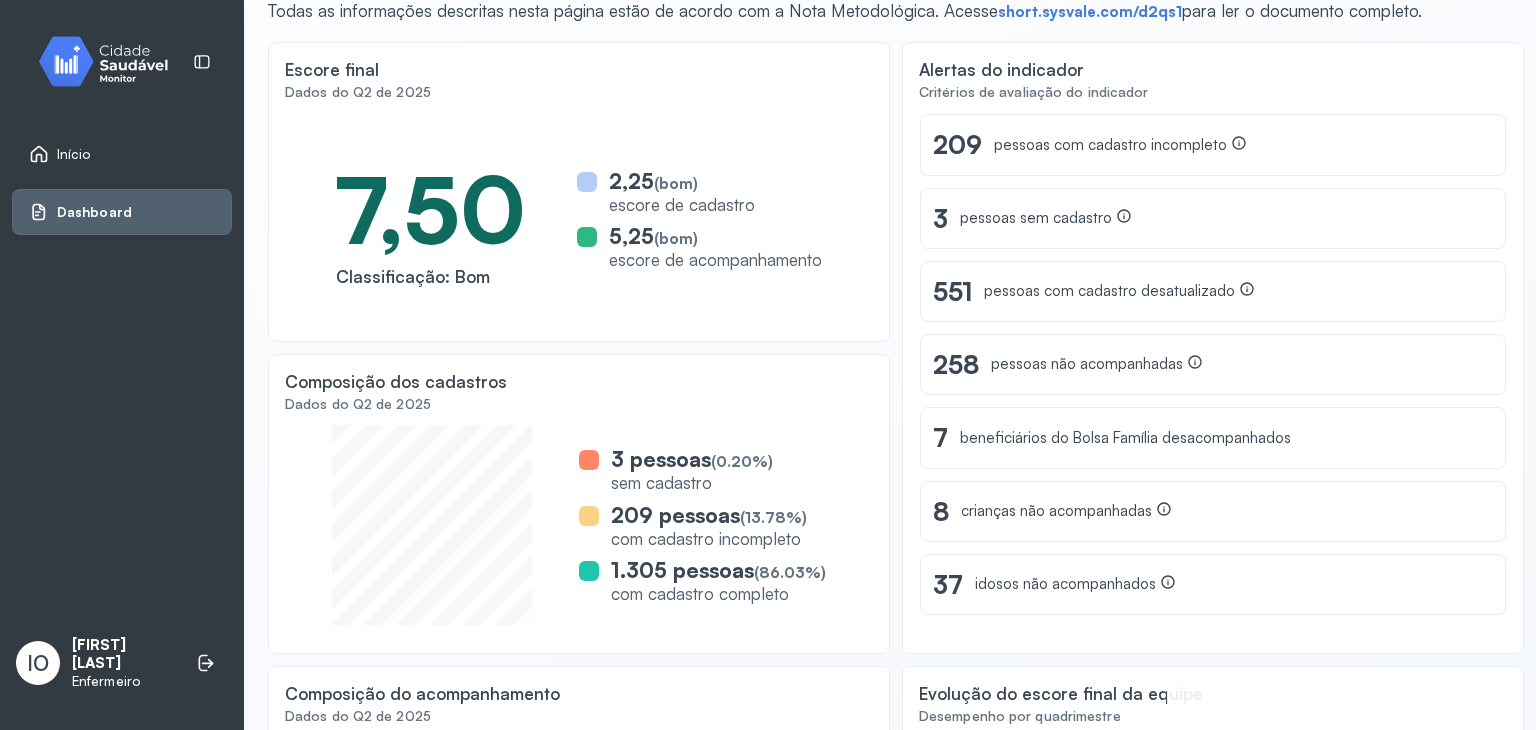 scroll, scrollTop: 200, scrollLeft: 0, axis: vertical 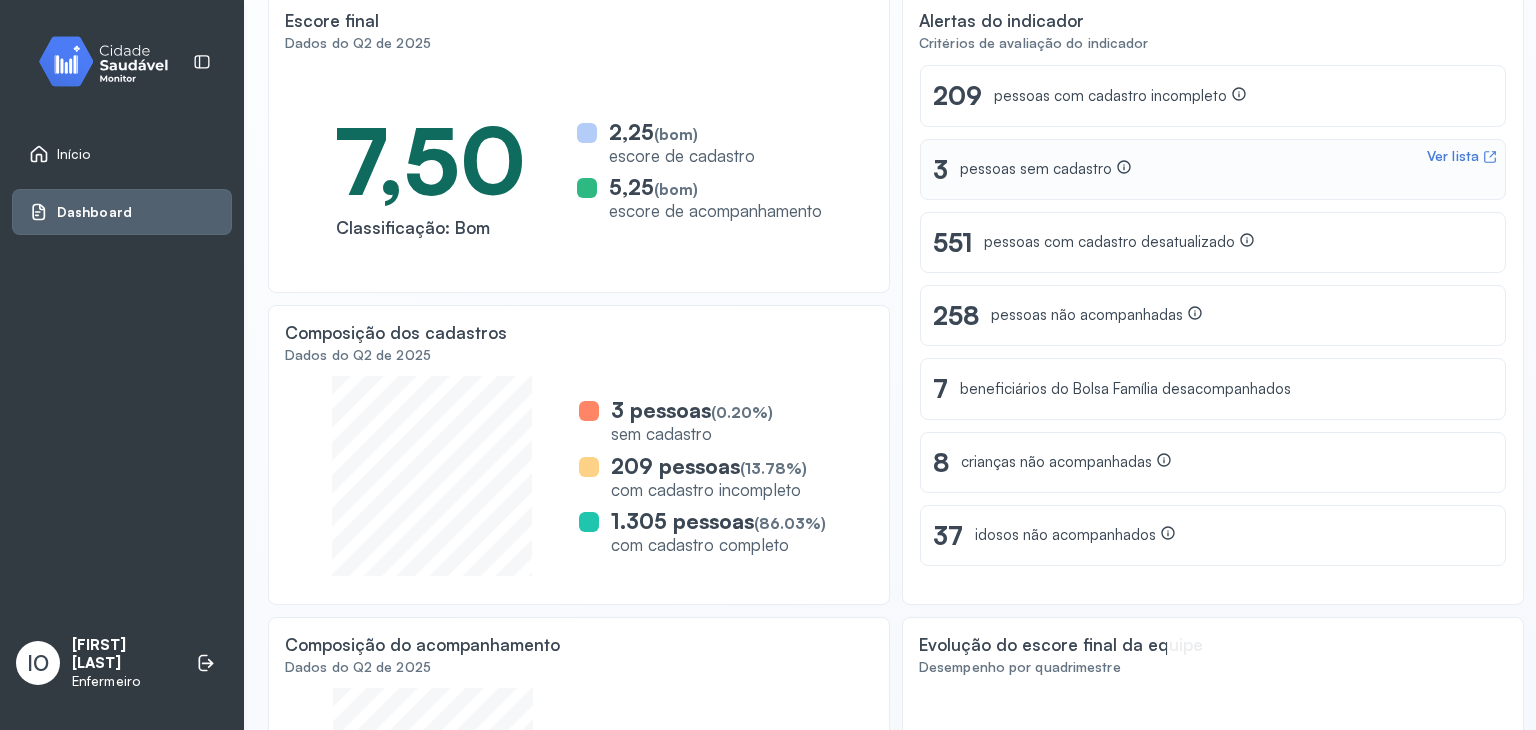 click on "Ver lista" at bounding box center [1453, 156] 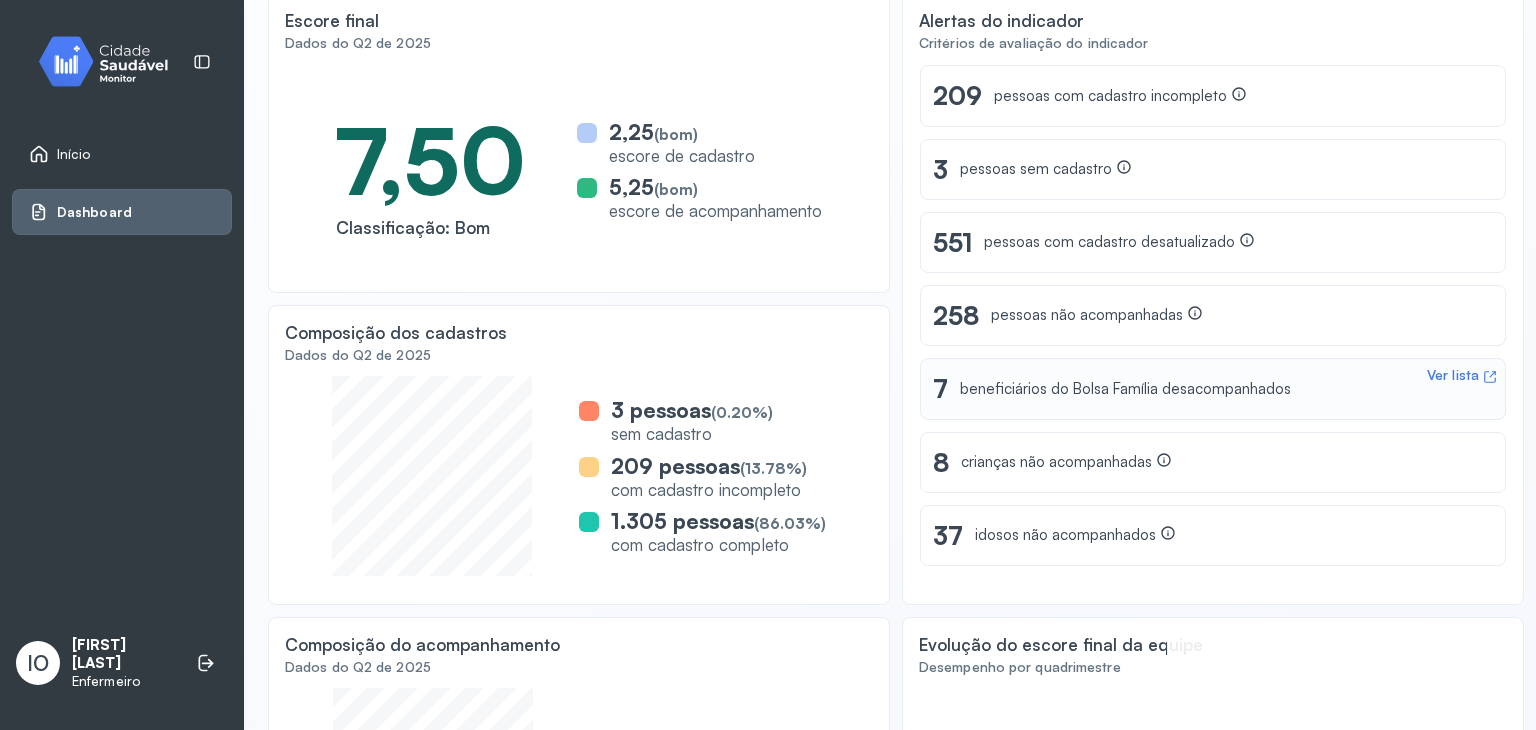 click on "Ver lista" at bounding box center (1453, 375) 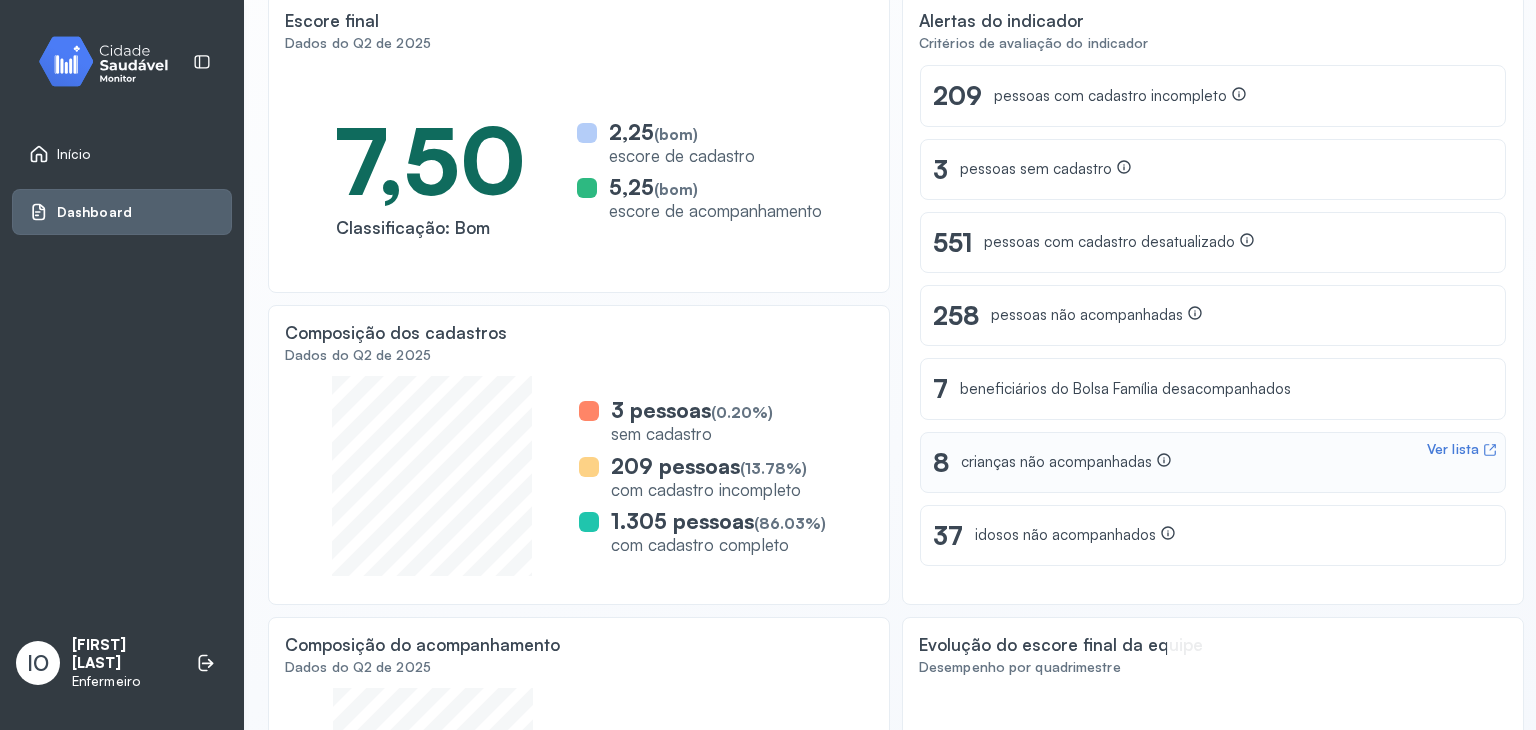 click on "Ver lista" at bounding box center [1453, 449] 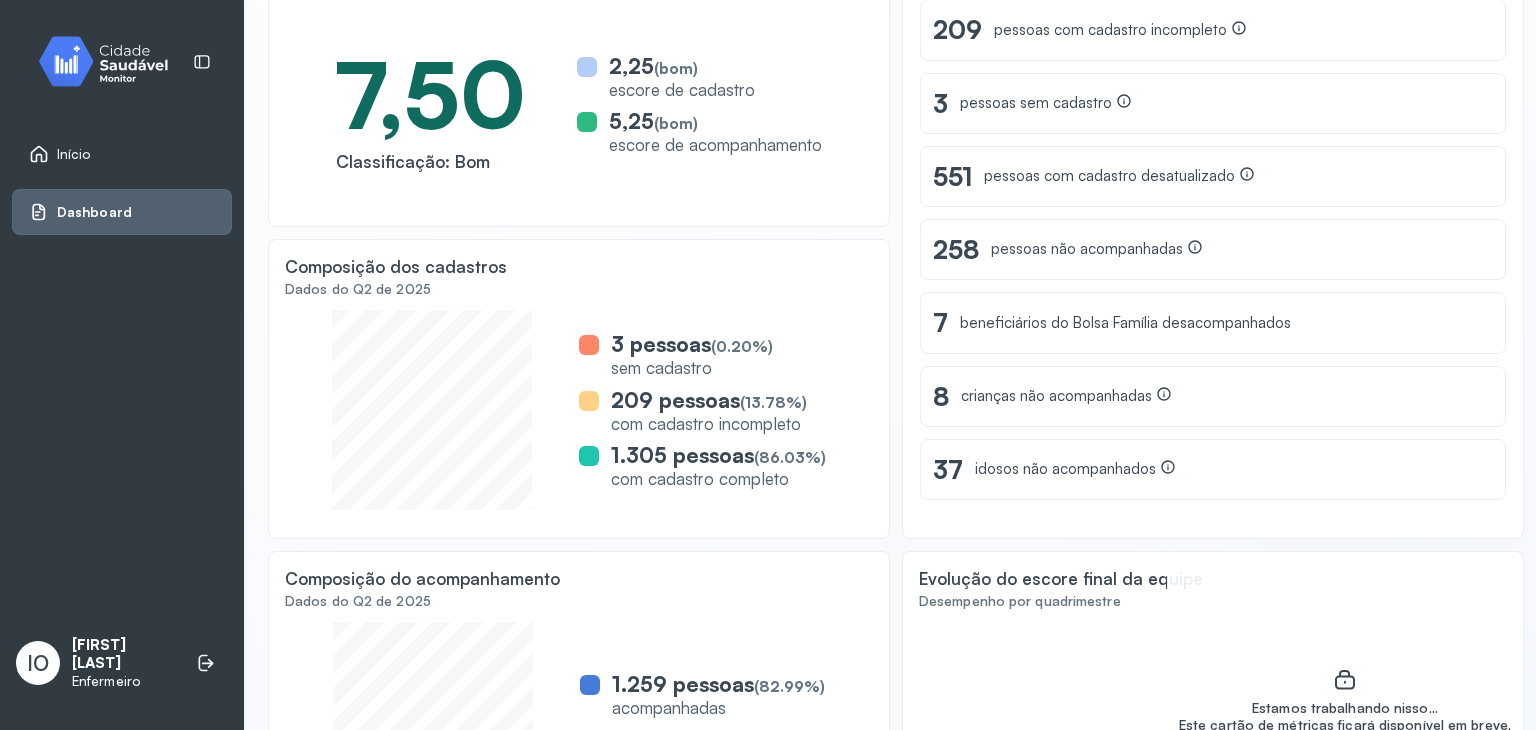 scroll, scrollTop: 300, scrollLeft: 0, axis: vertical 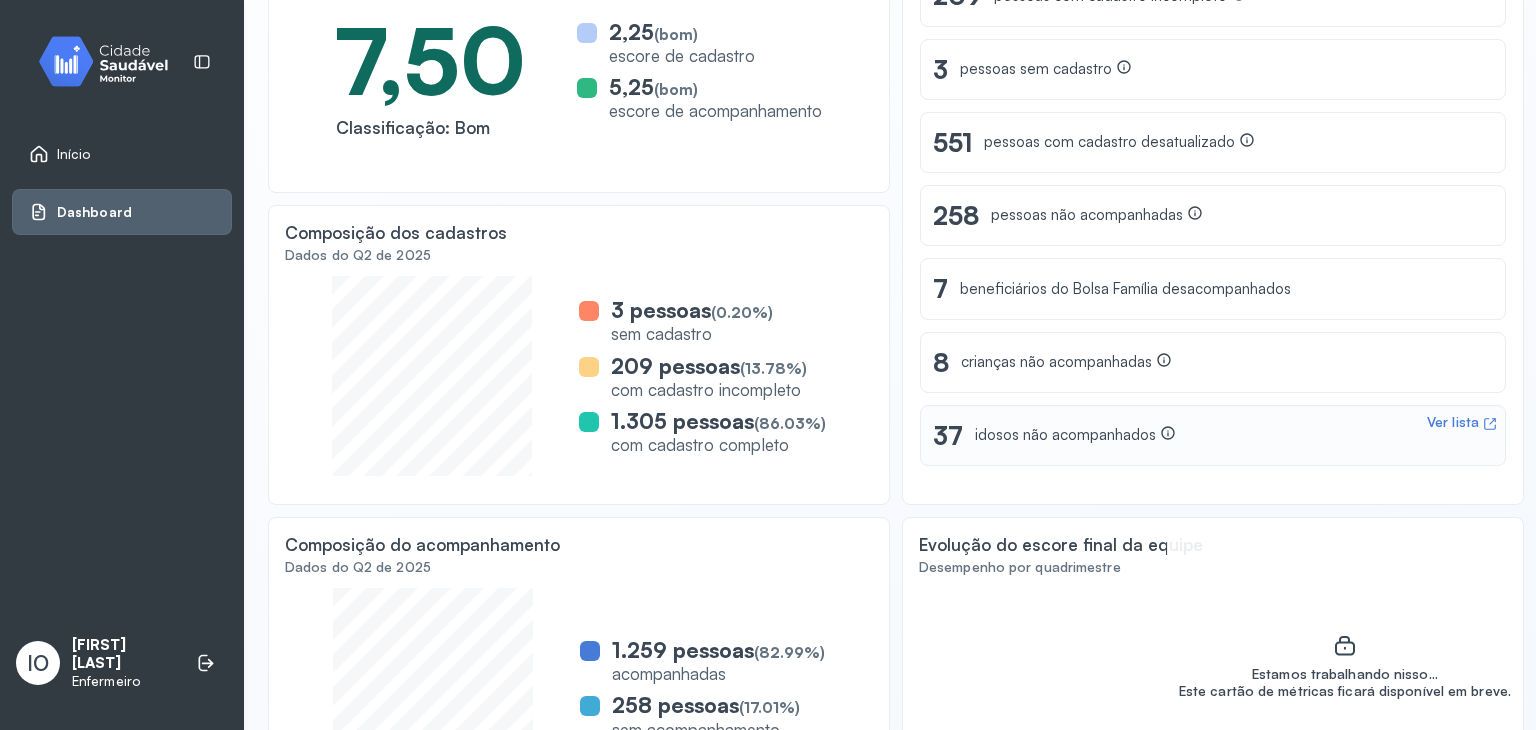 click on "idosos não acompanhados" at bounding box center (1075, 435) 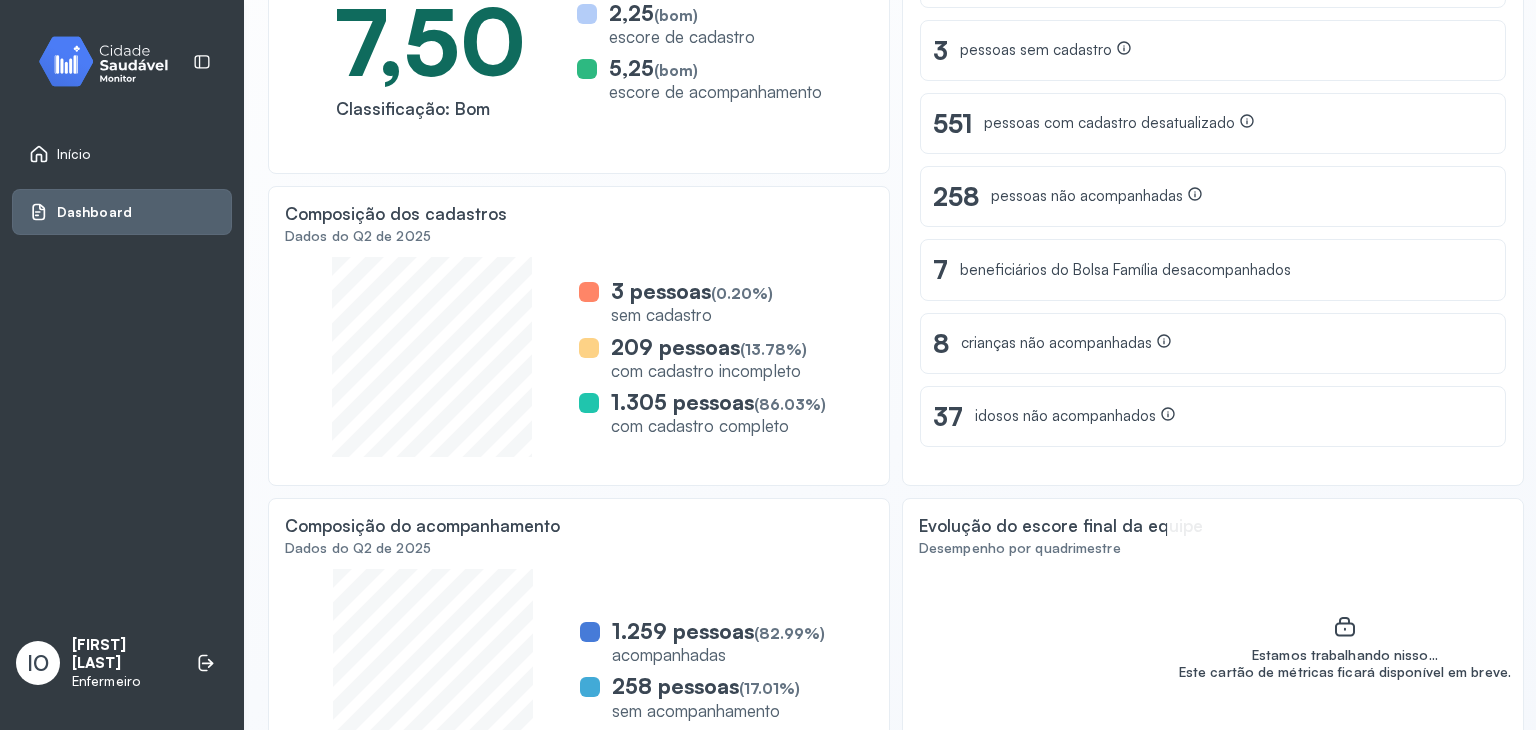 scroll, scrollTop: 286, scrollLeft: 0, axis: vertical 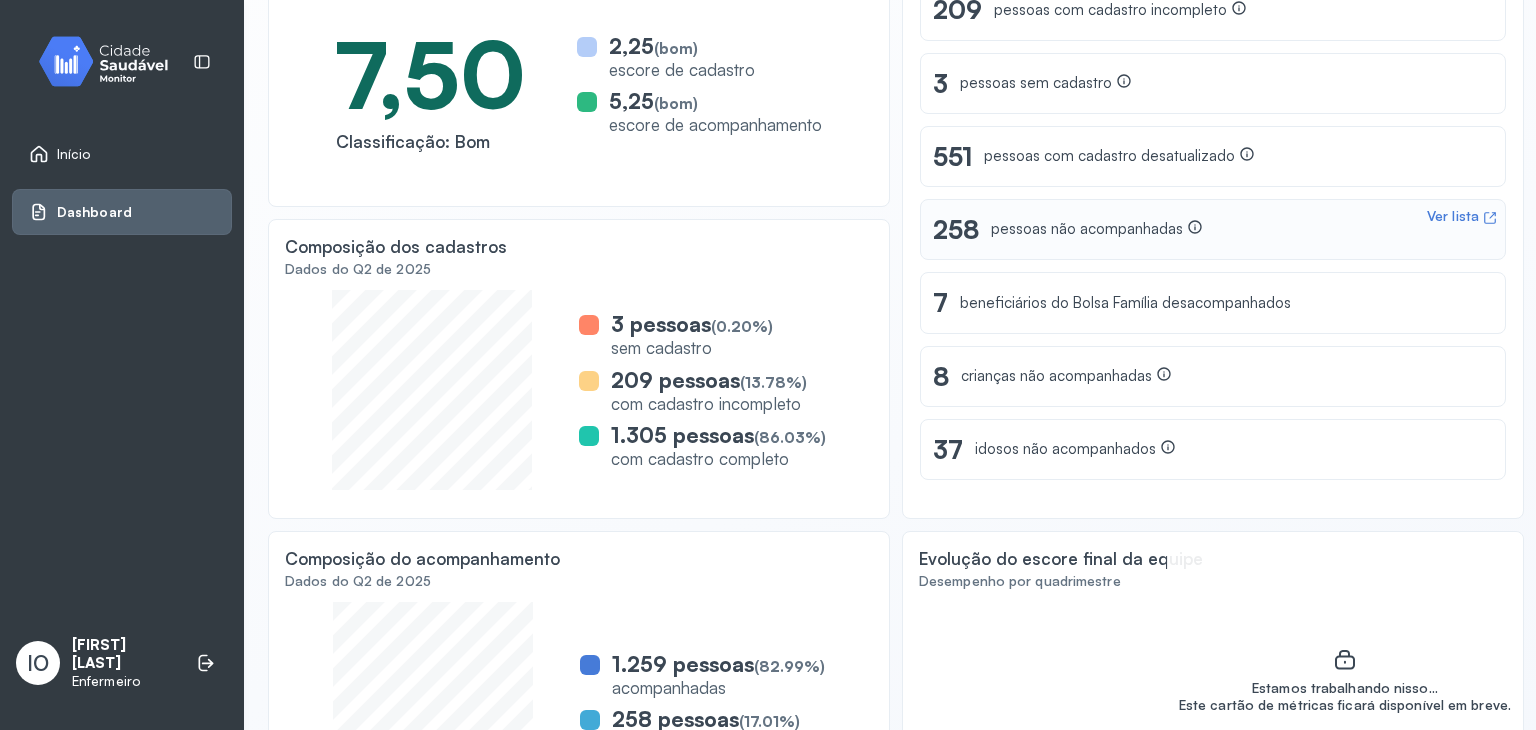 click on "Ver lista" at bounding box center [1453, 216] 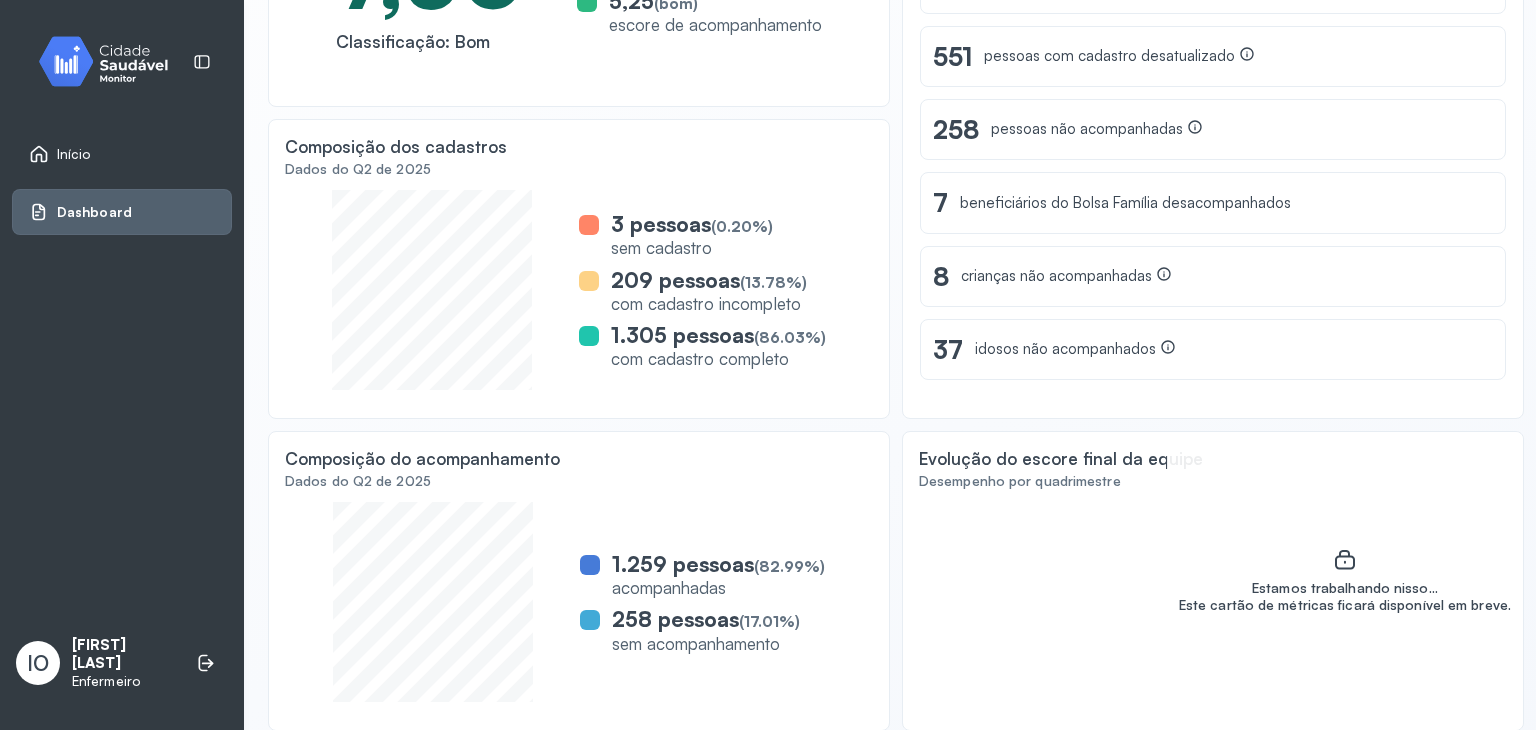 scroll, scrollTop: 0, scrollLeft: 0, axis: both 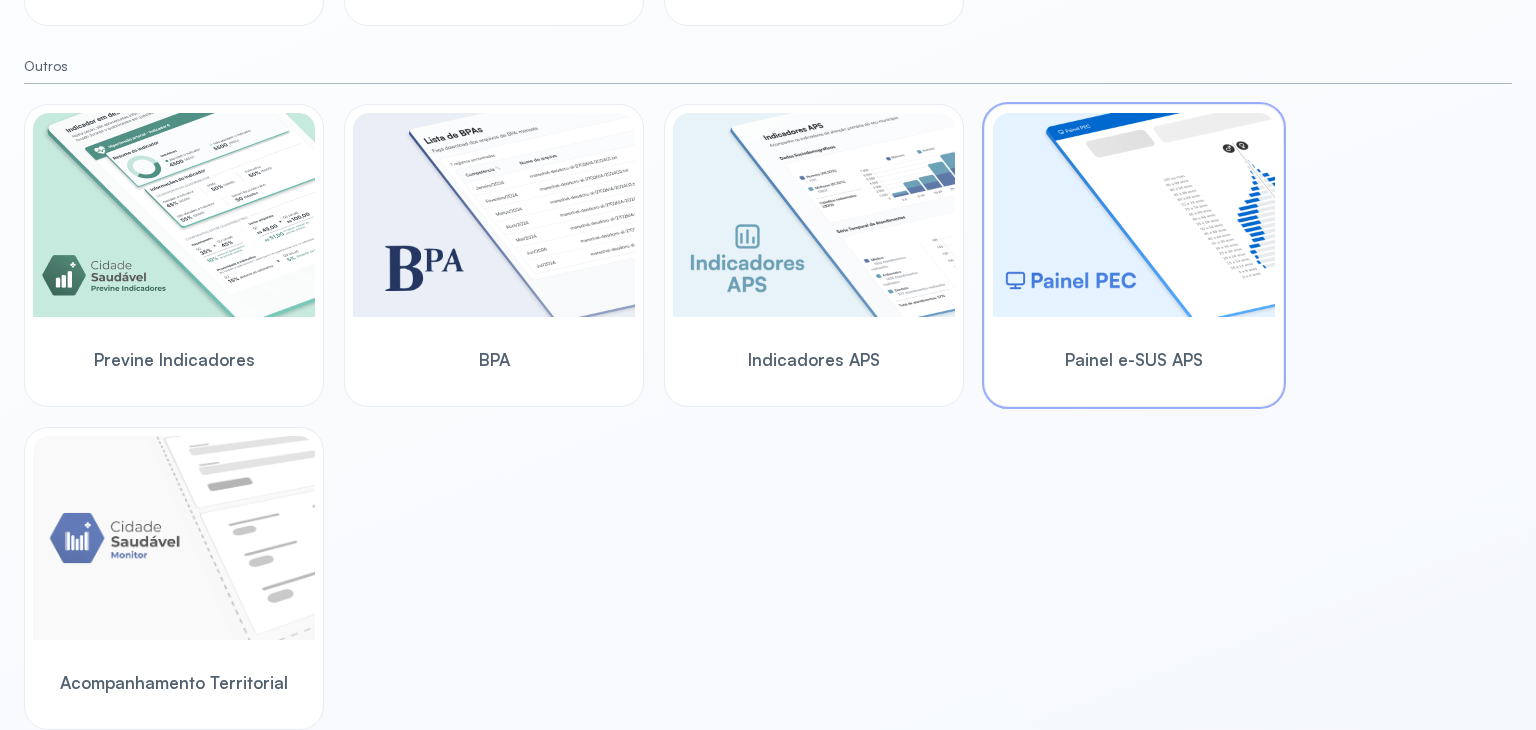 click at bounding box center [1134, 215] 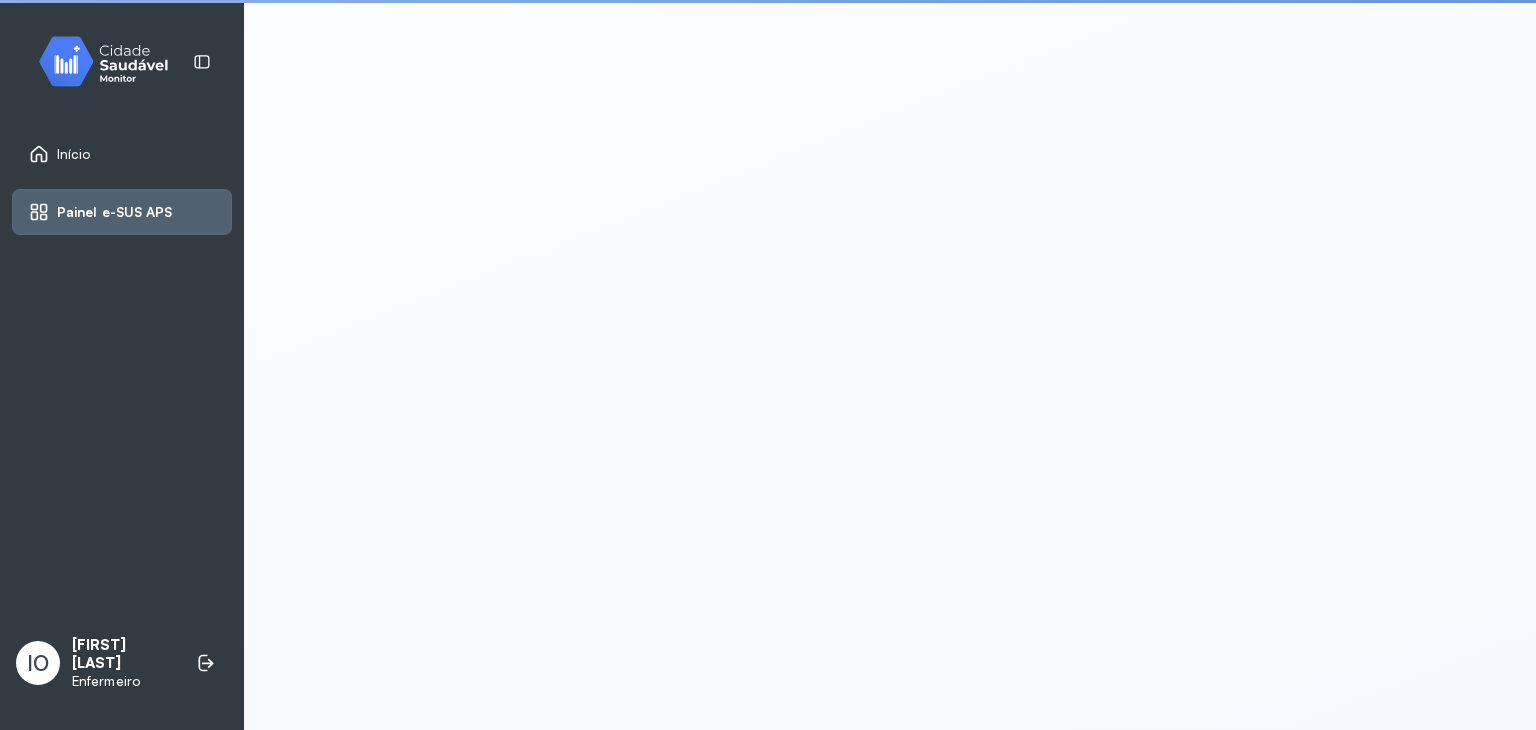 scroll, scrollTop: 4, scrollLeft: 0, axis: vertical 